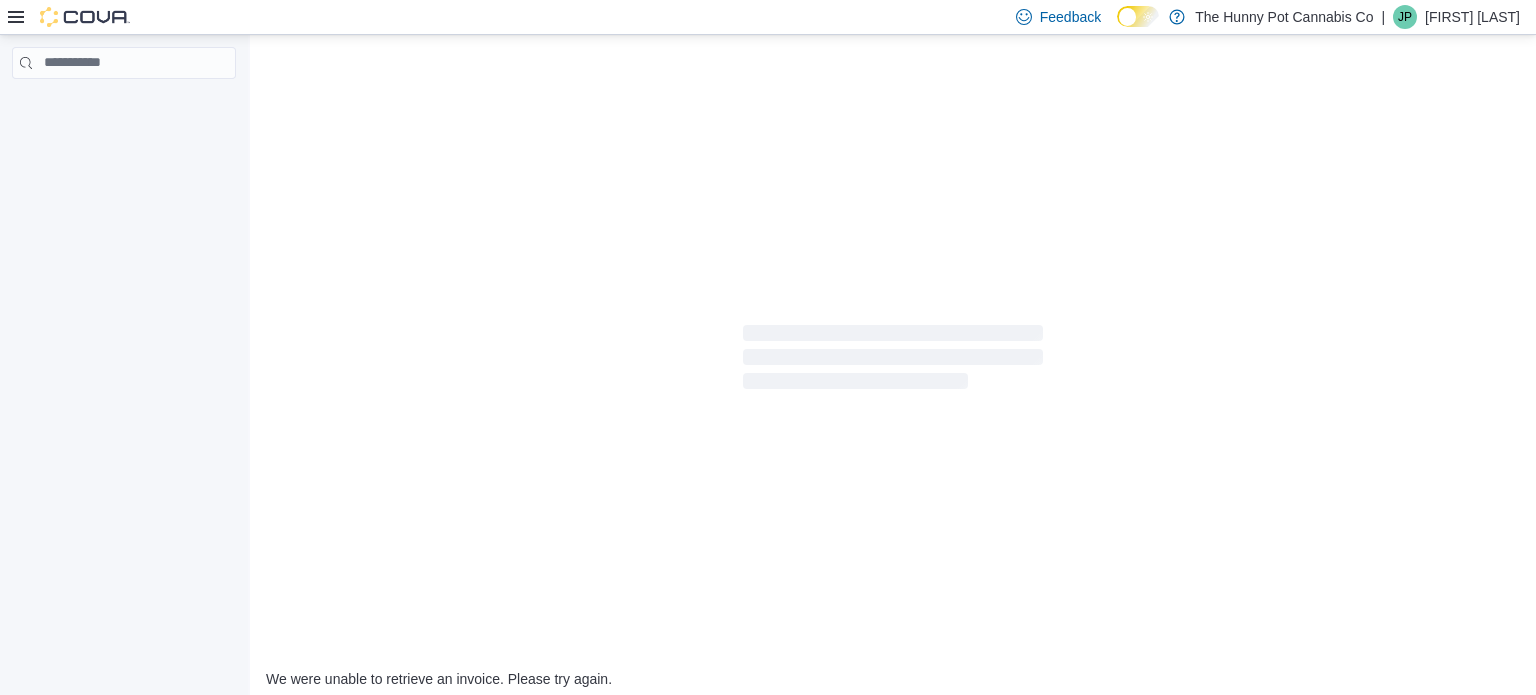 scroll, scrollTop: 0, scrollLeft: 0, axis: both 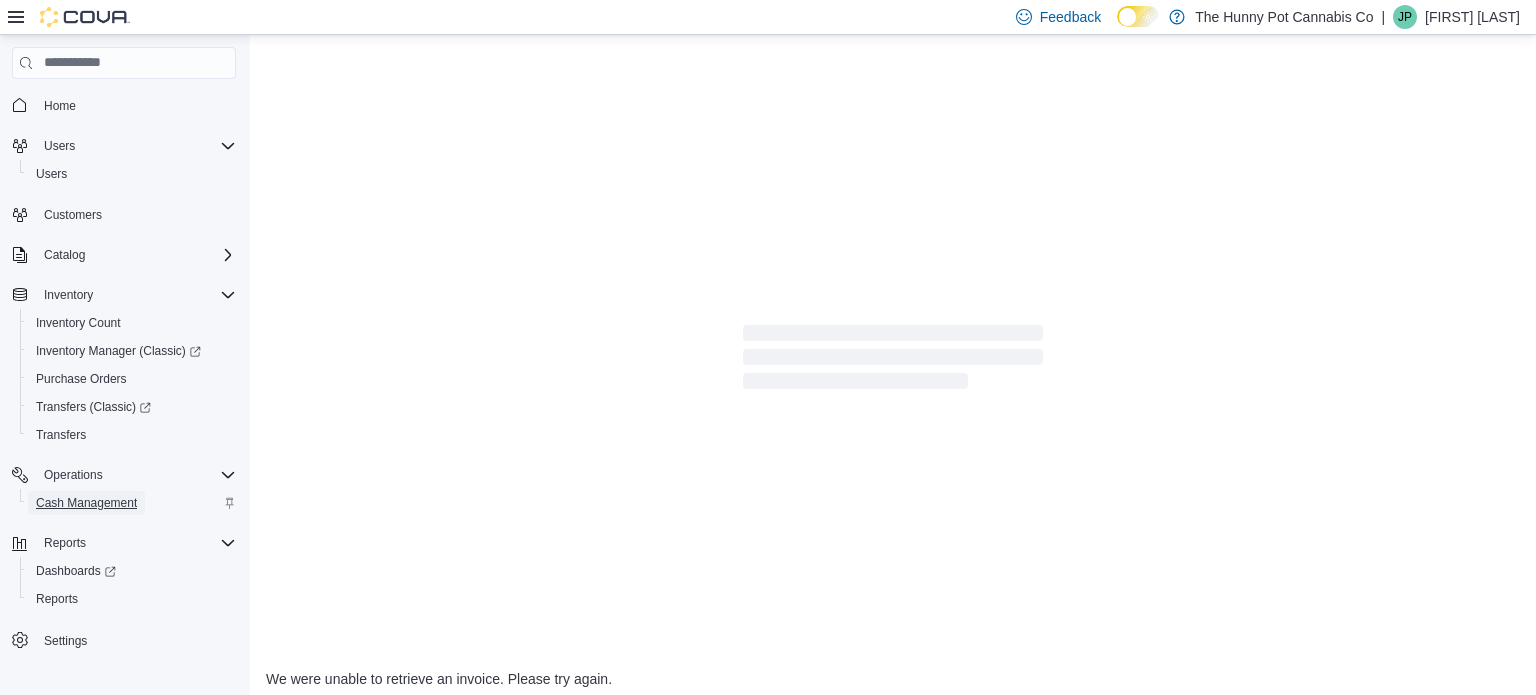click on "Cash Management" at bounding box center (86, 503) 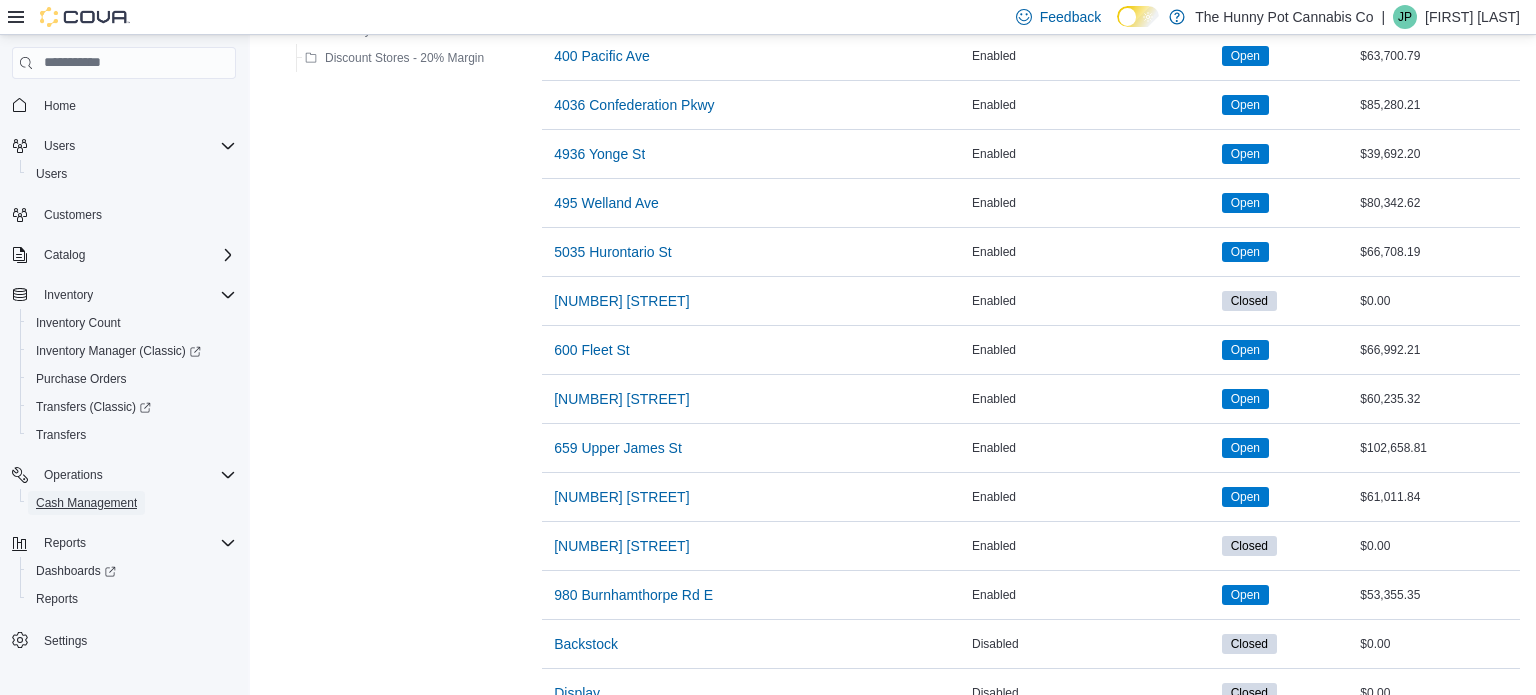 scroll, scrollTop: 1582, scrollLeft: 0, axis: vertical 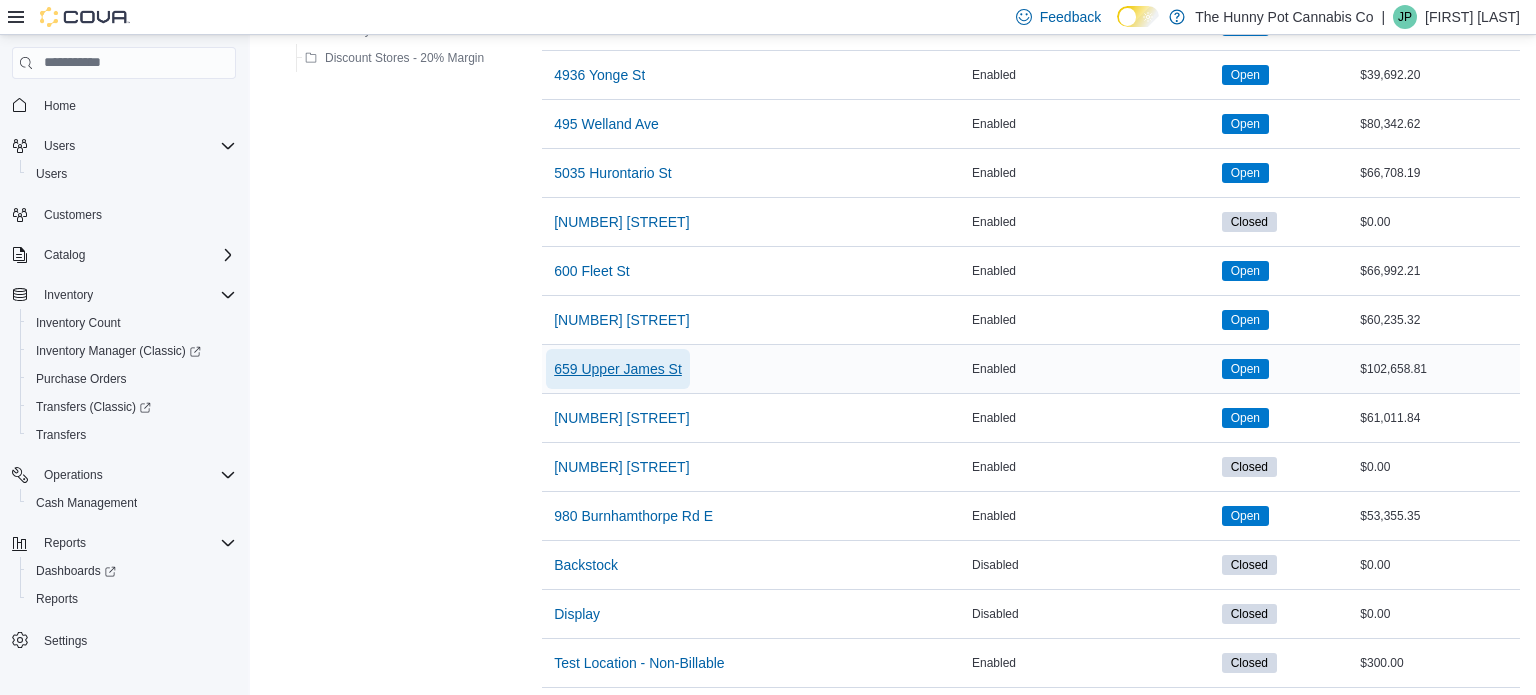 click on "659 Upper James St" at bounding box center (618, 369) 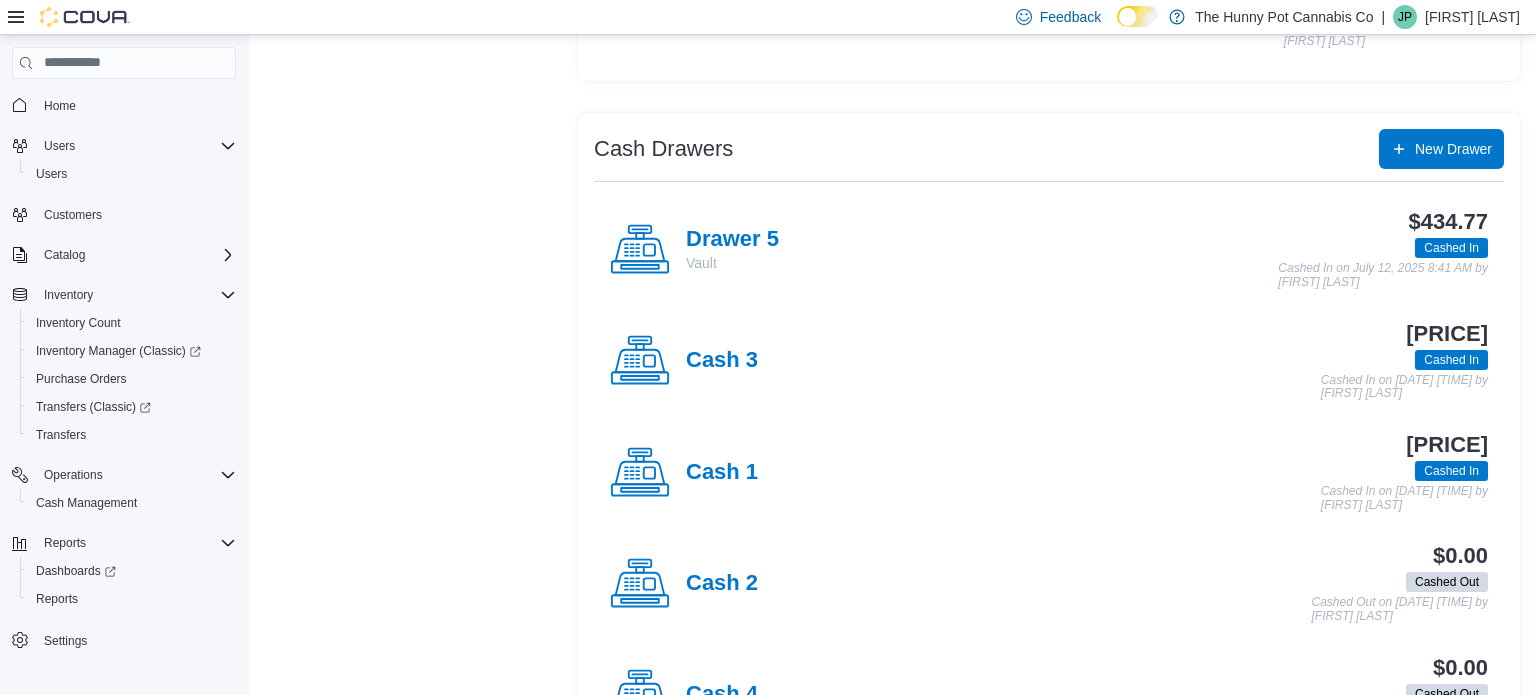 scroll, scrollTop: 312, scrollLeft: 0, axis: vertical 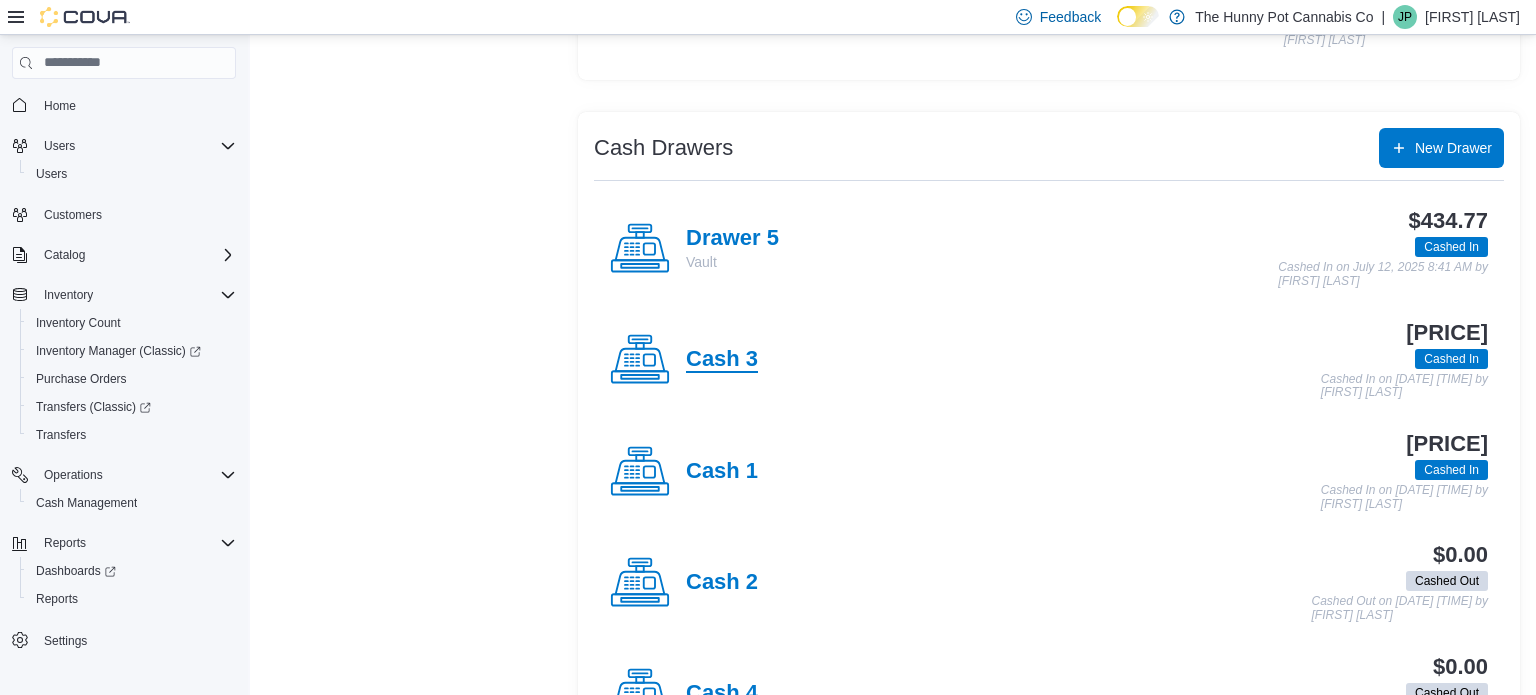 click on "Cash 3" at bounding box center (722, 360) 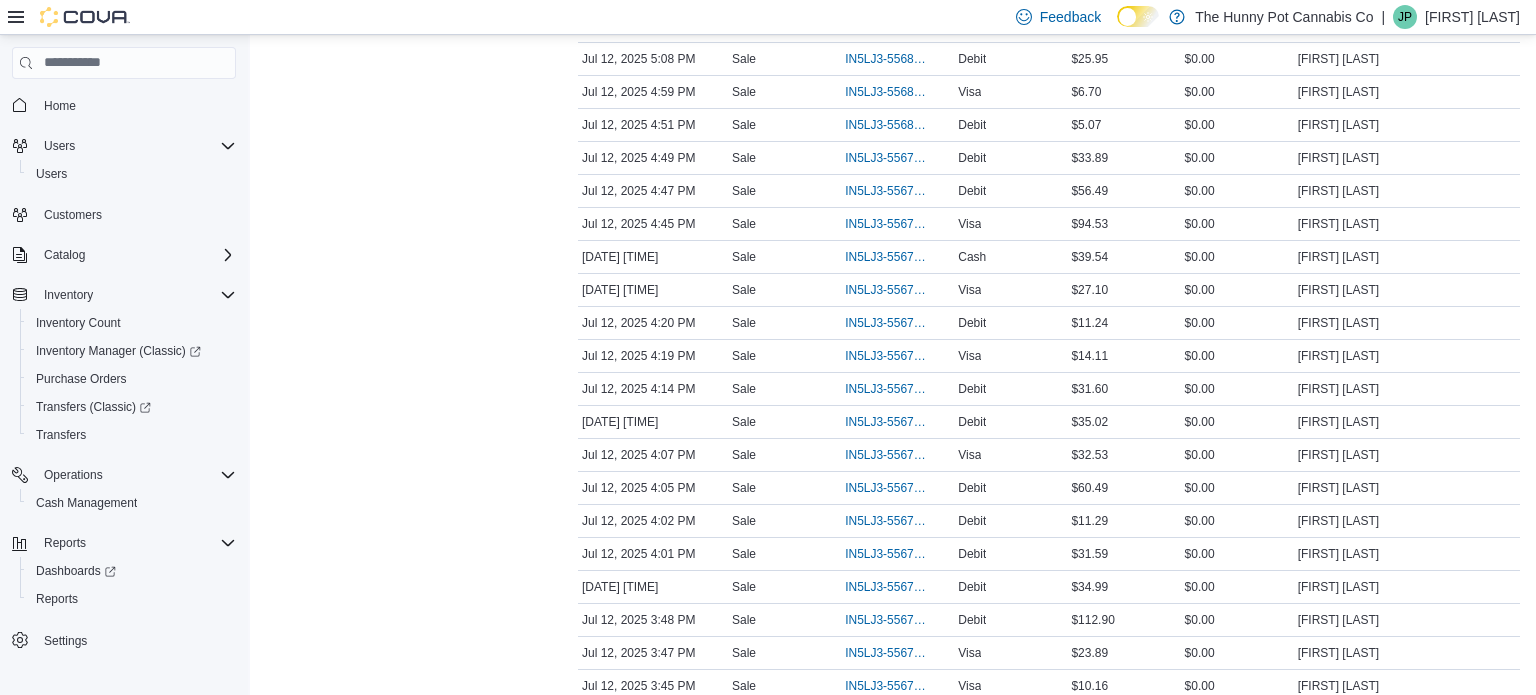 scroll, scrollTop: 456, scrollLeft: 0, axis: vertical 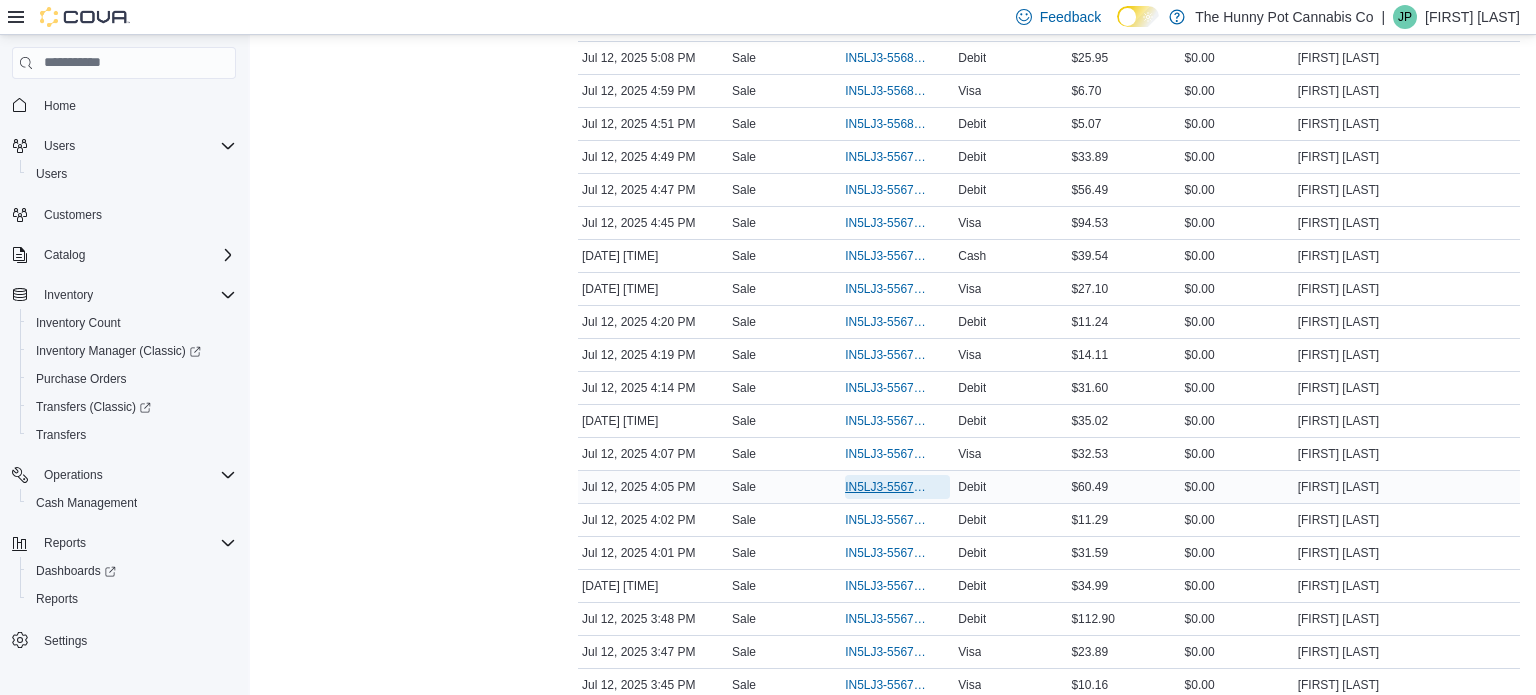 click on "IN5LJ3-5567607" at bounding box center (887, 487) 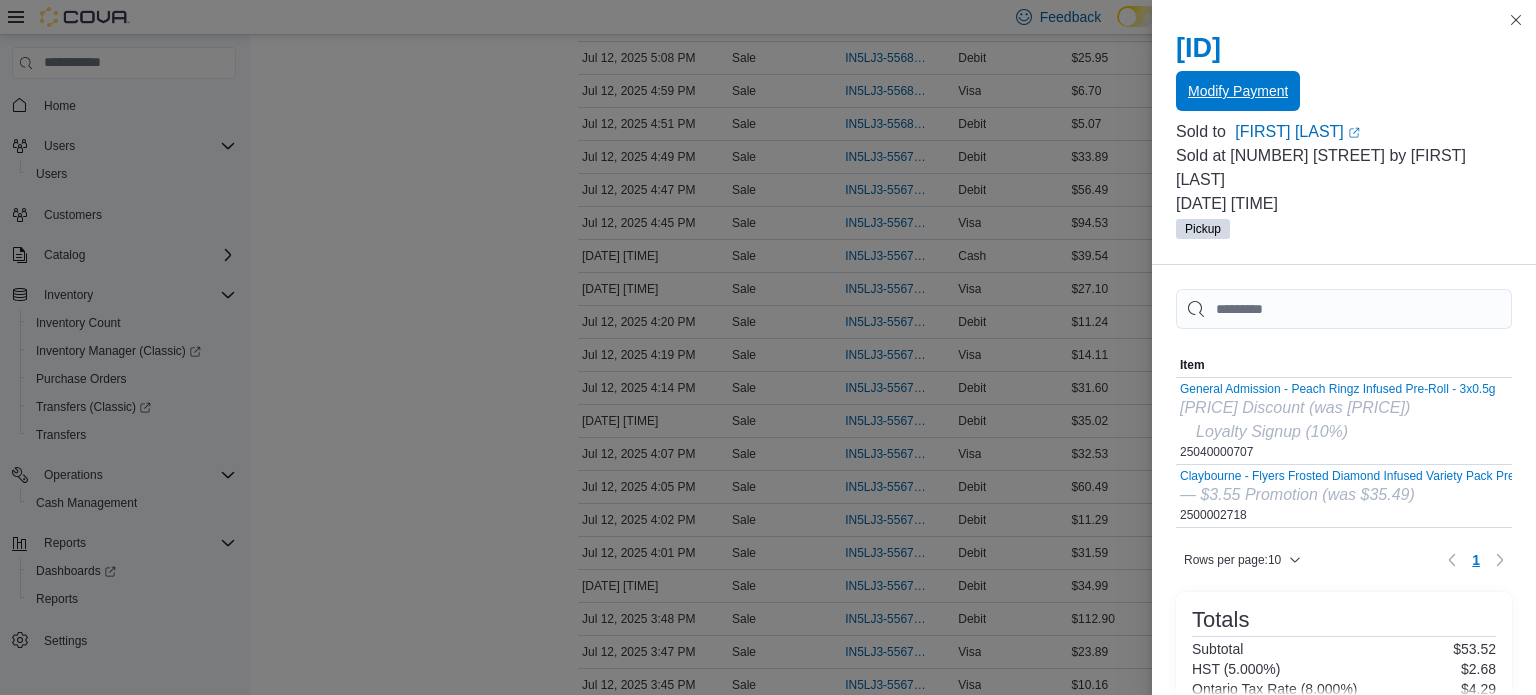 click on "Modify Payment" at bounding box center [1238, 91] 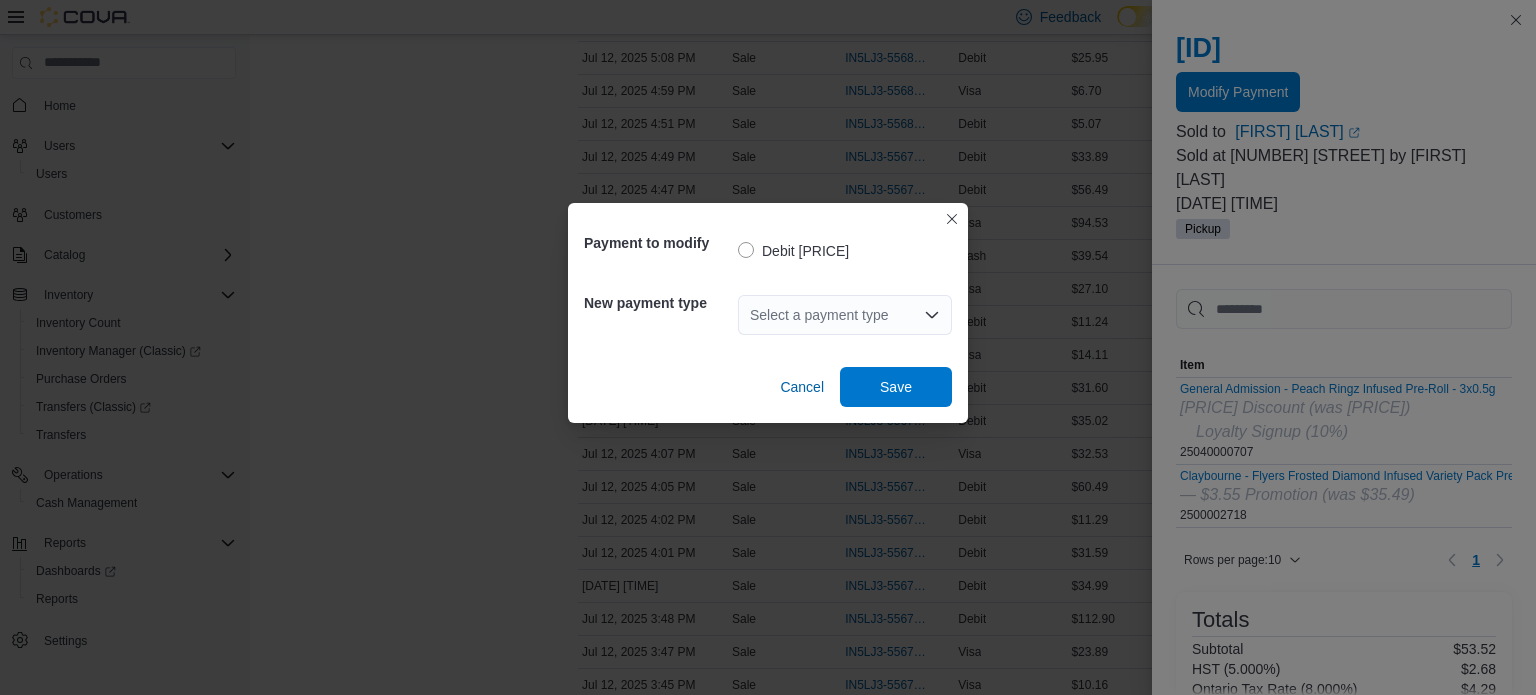click on "Select a payment type" at bounding box center [845, 315] 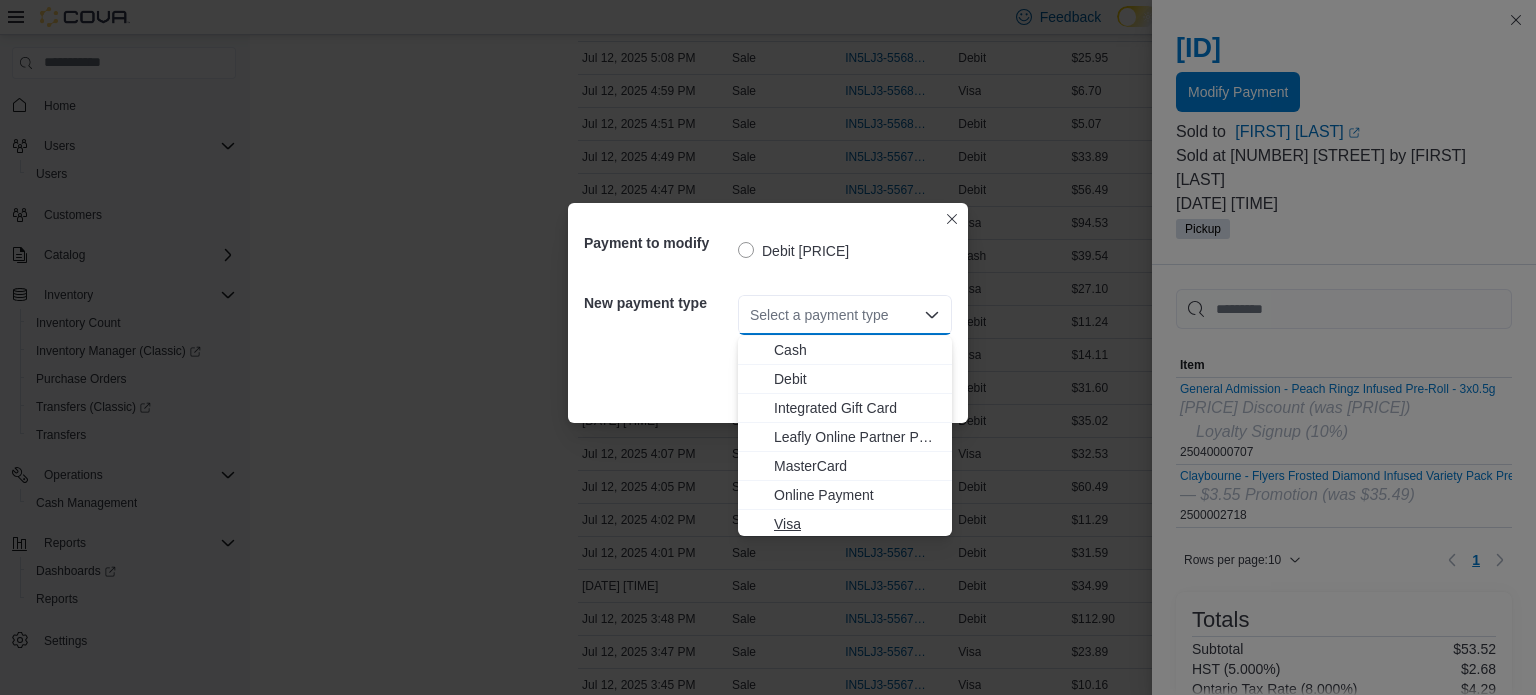 click on "Visa" at bounding box center [857, 524] 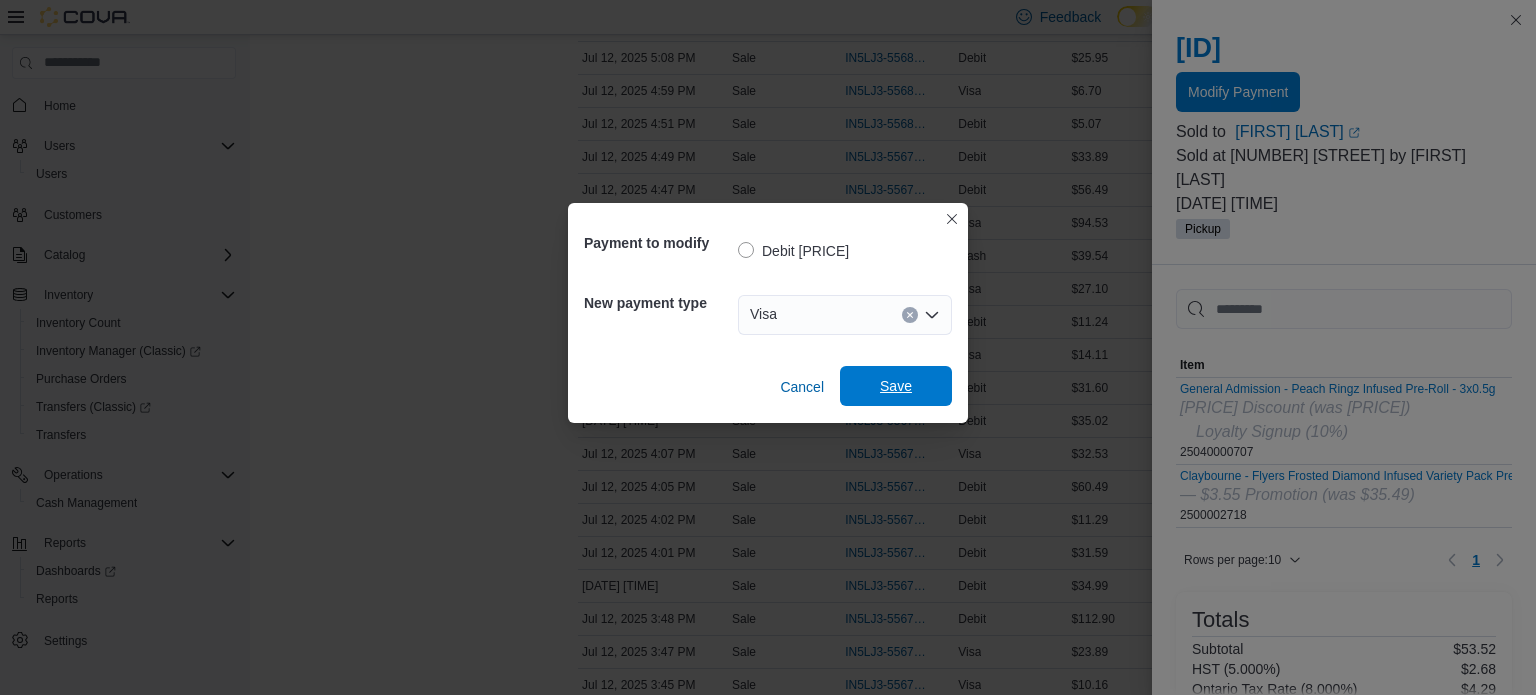 click on "Save" at bounding box center [896, 386] 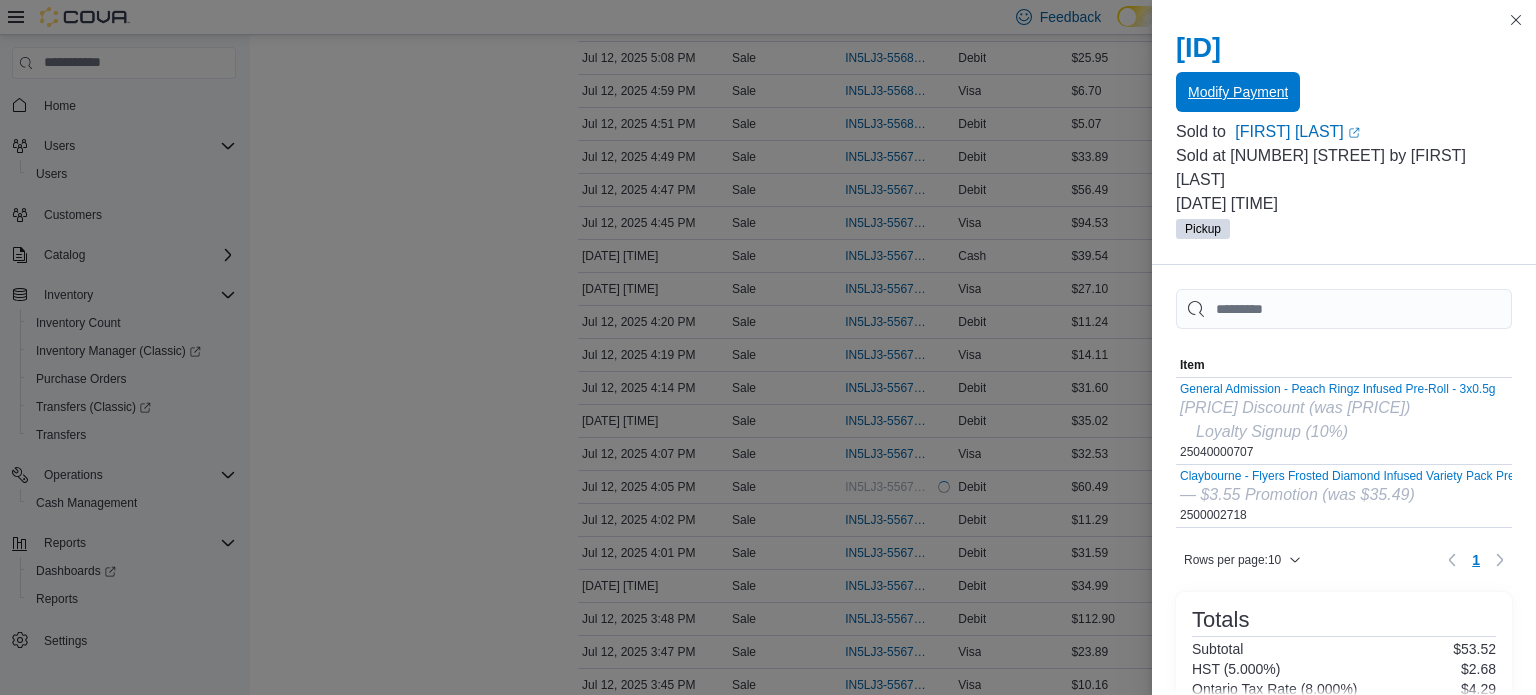 scroll, scrollTop: 0, scrollLeft: 0, axis: both 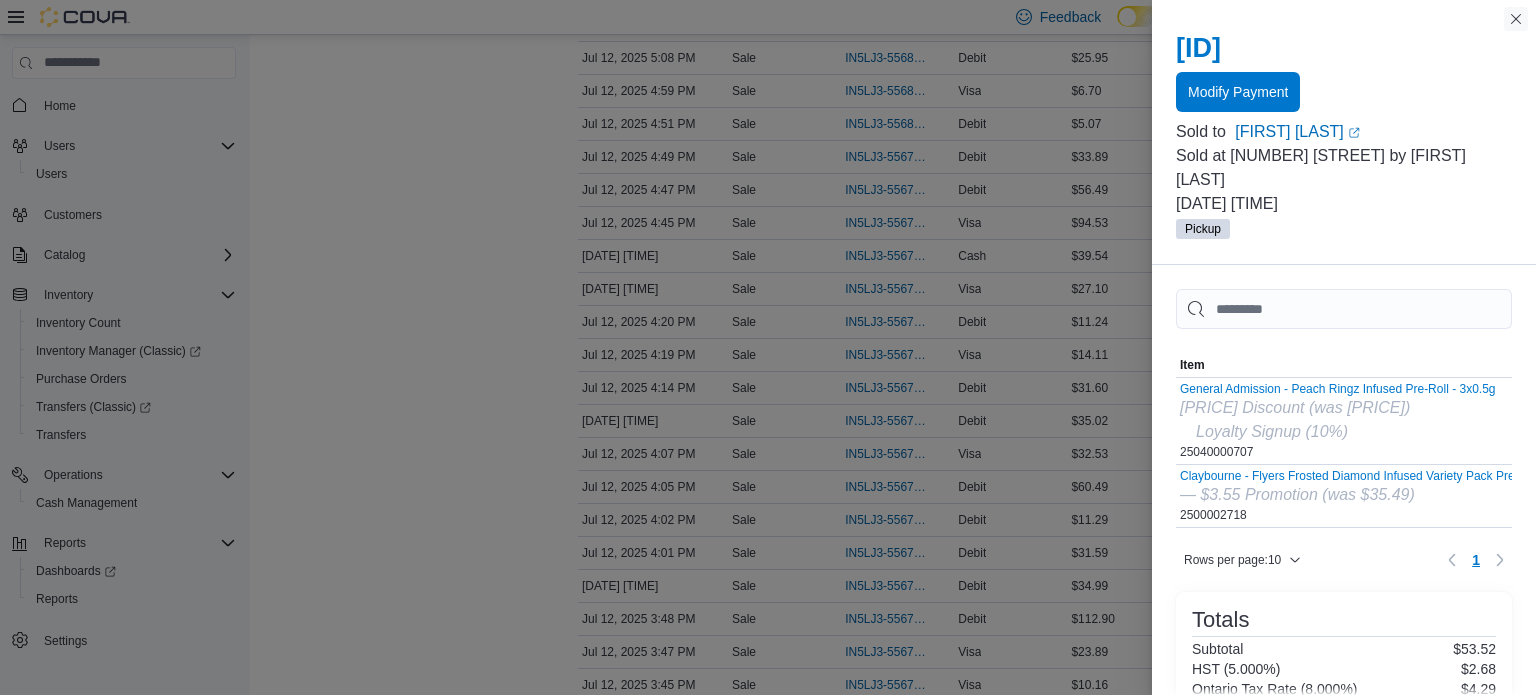 click at bounding box center [1516, 19] 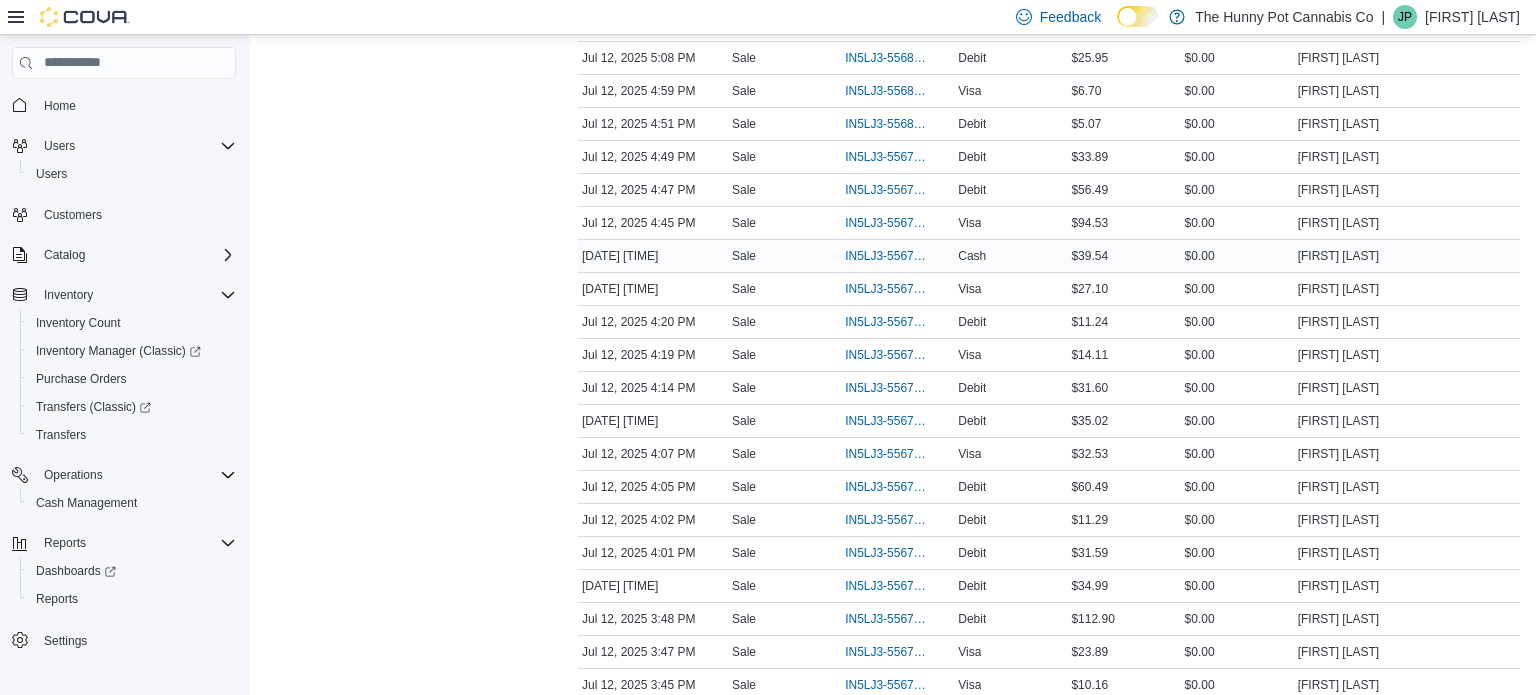 scroll, scrollTop: 0, scrollLeft: 0, axis: both 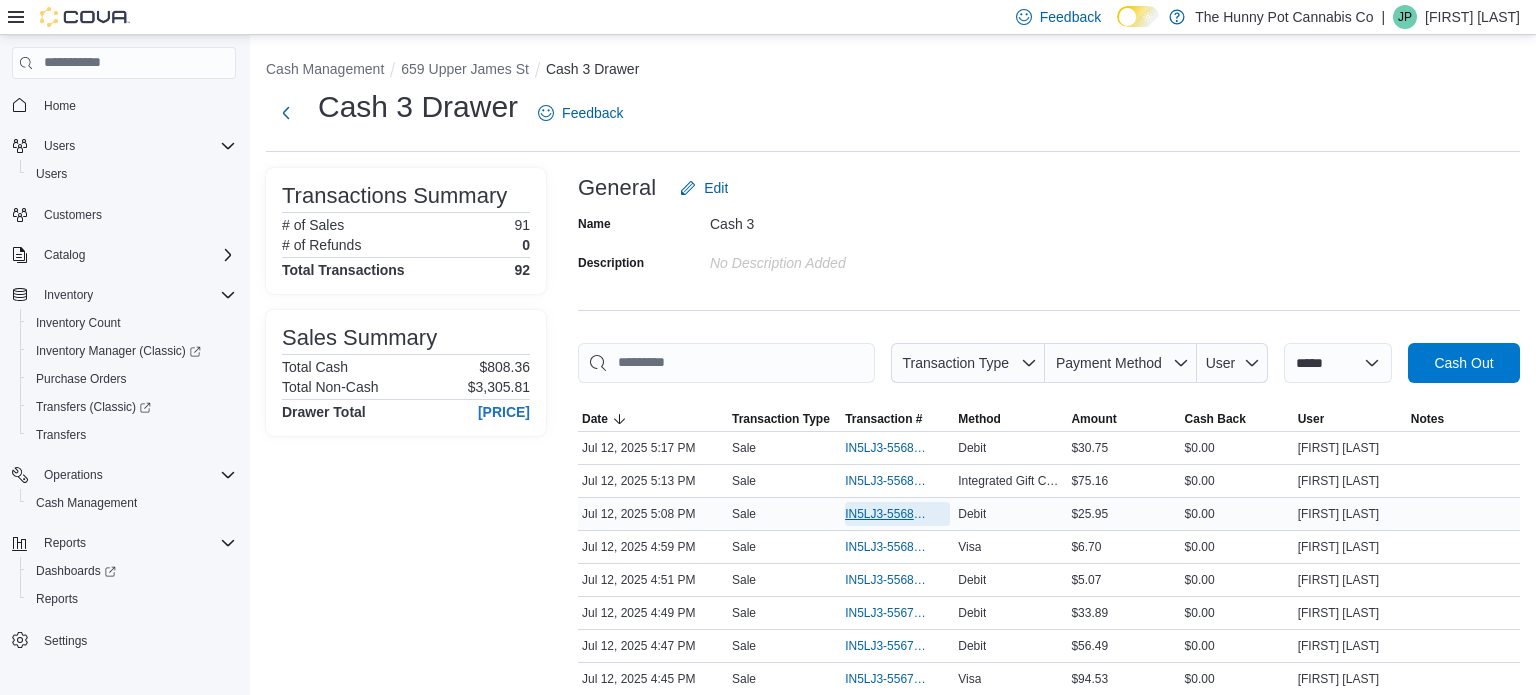 click on "IN5LJ3-5568148" at bounding box center [887, 514] 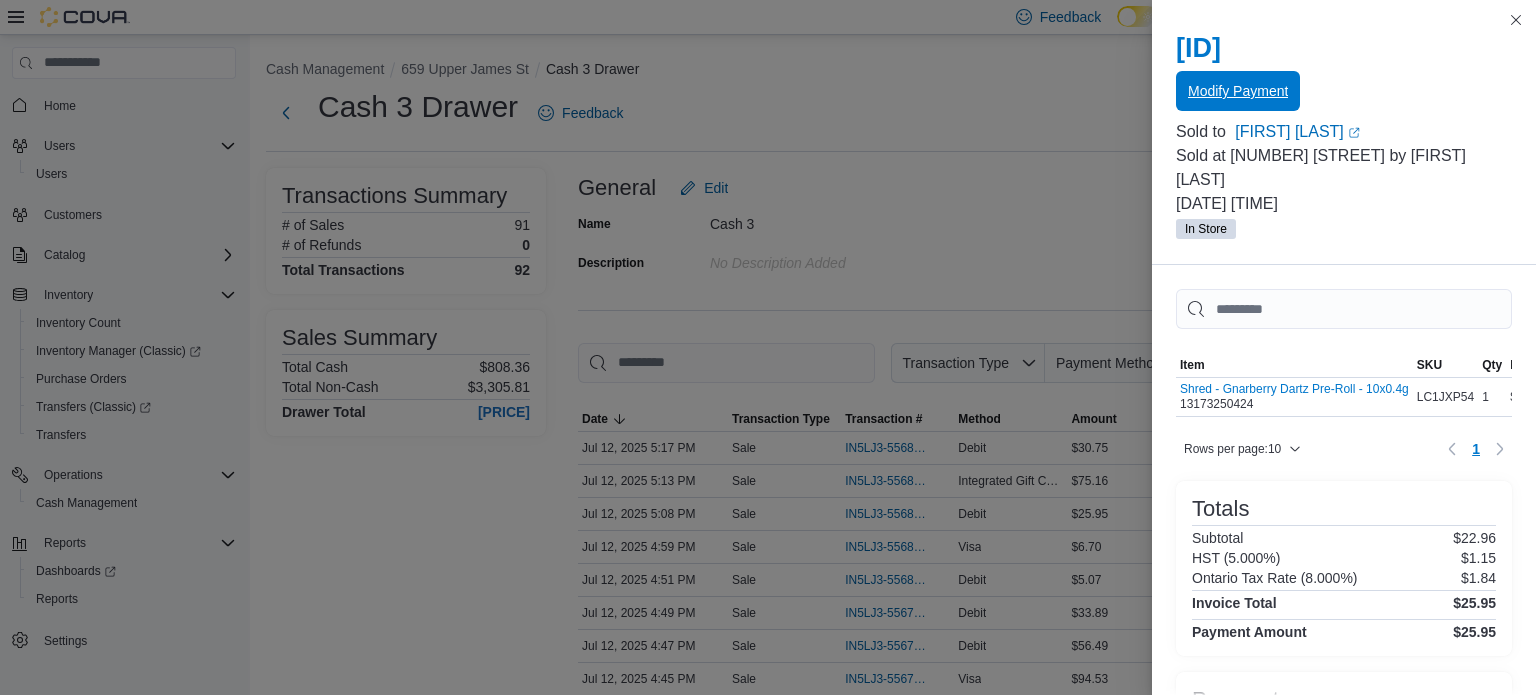 click on "Modify Payment" at bounding box center [1238, 91] 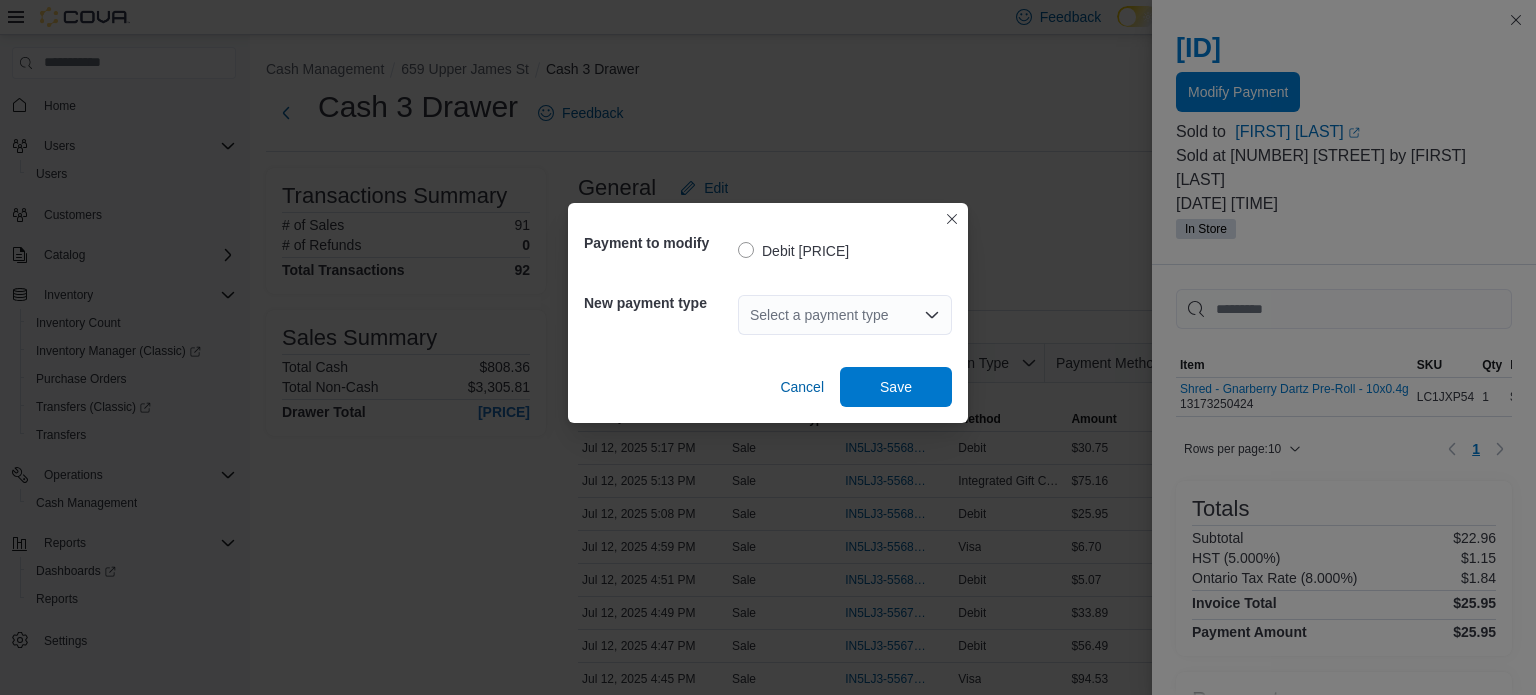 click on "Select a payment type" at bounding box center [845, 315] 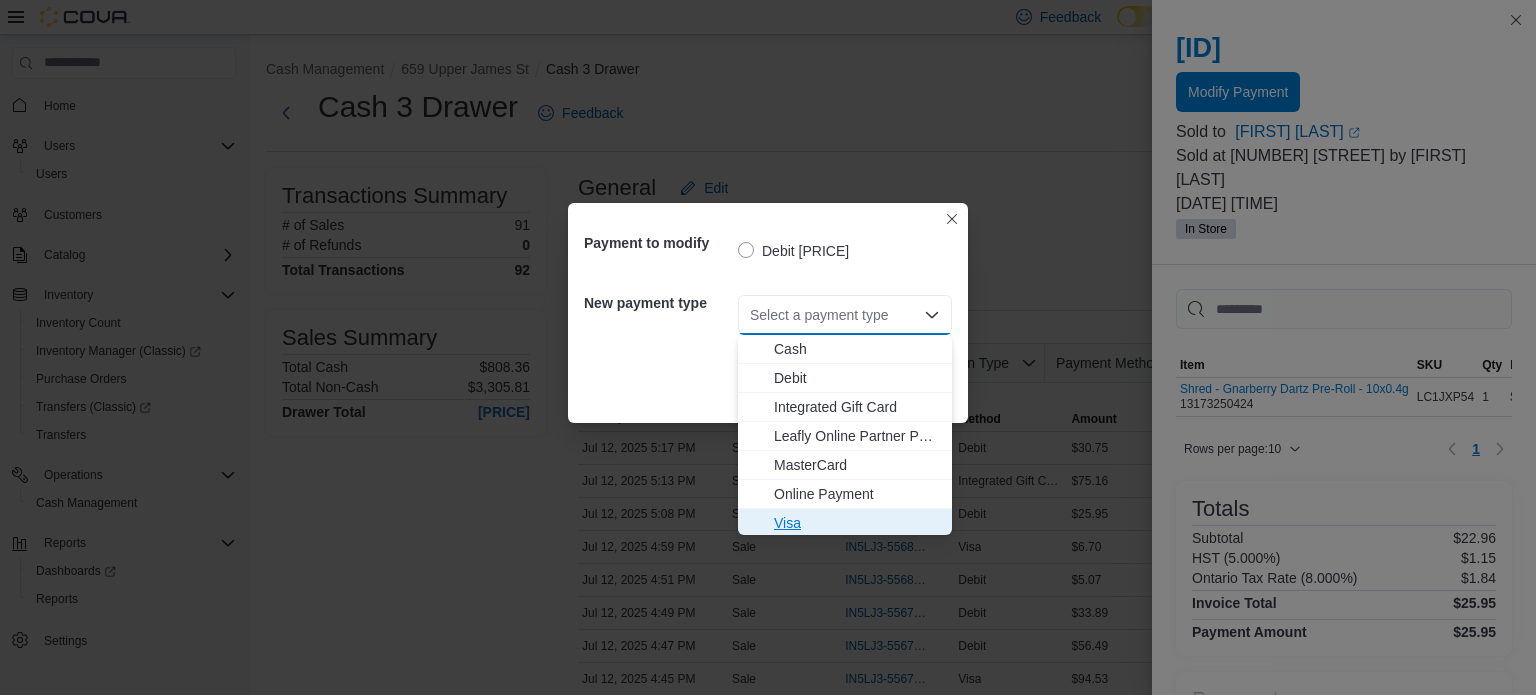 click on "Visa" at bounding box center [857, 523] 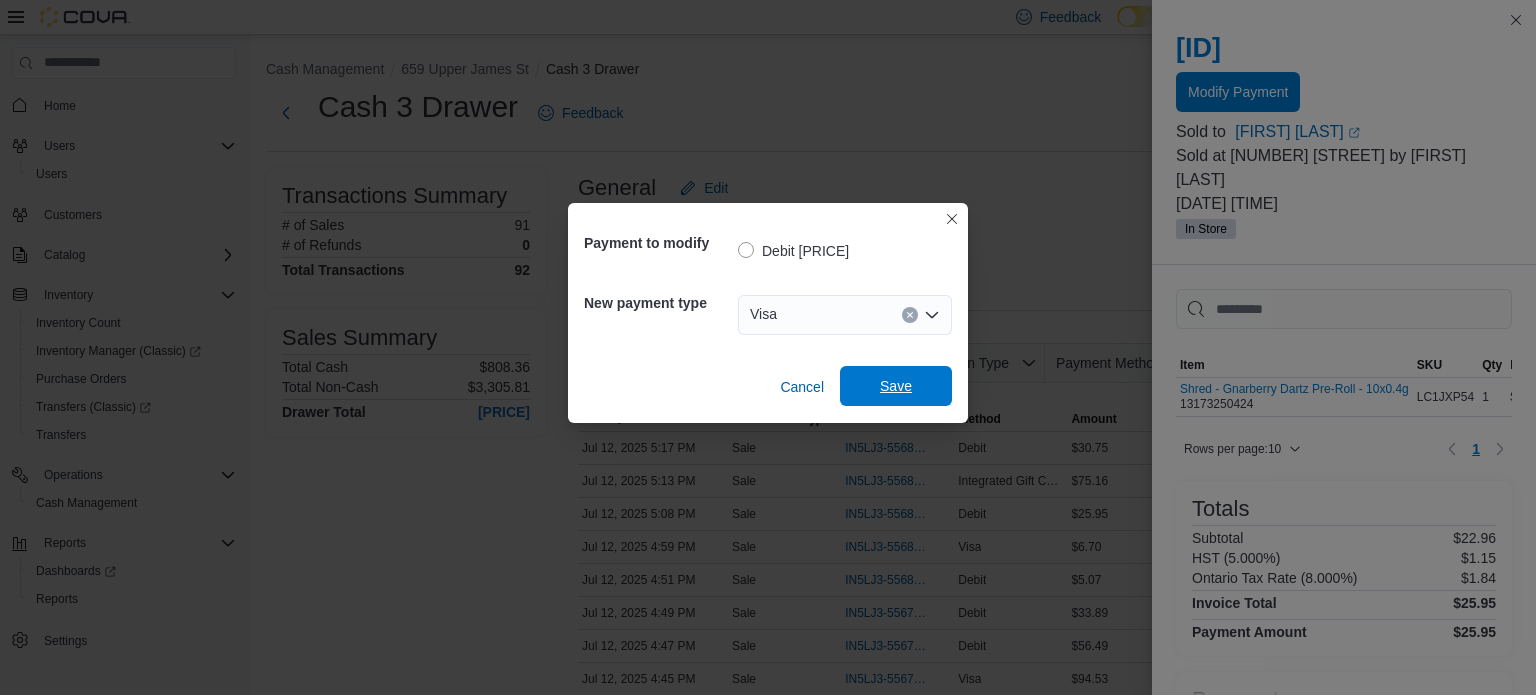 click on "Save" at bounding box center [896, 386] 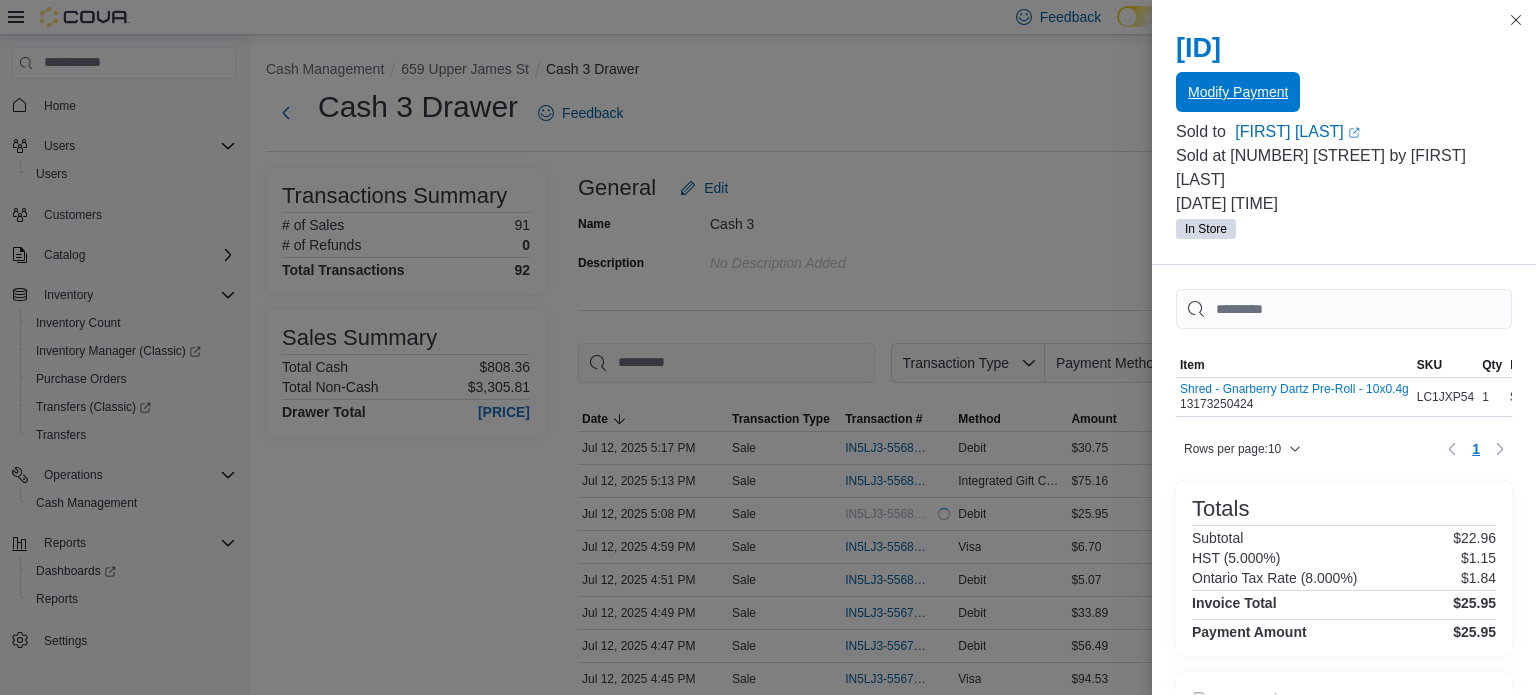 scroll, scrollTop: 0, scrollLeft: 0, axis: both 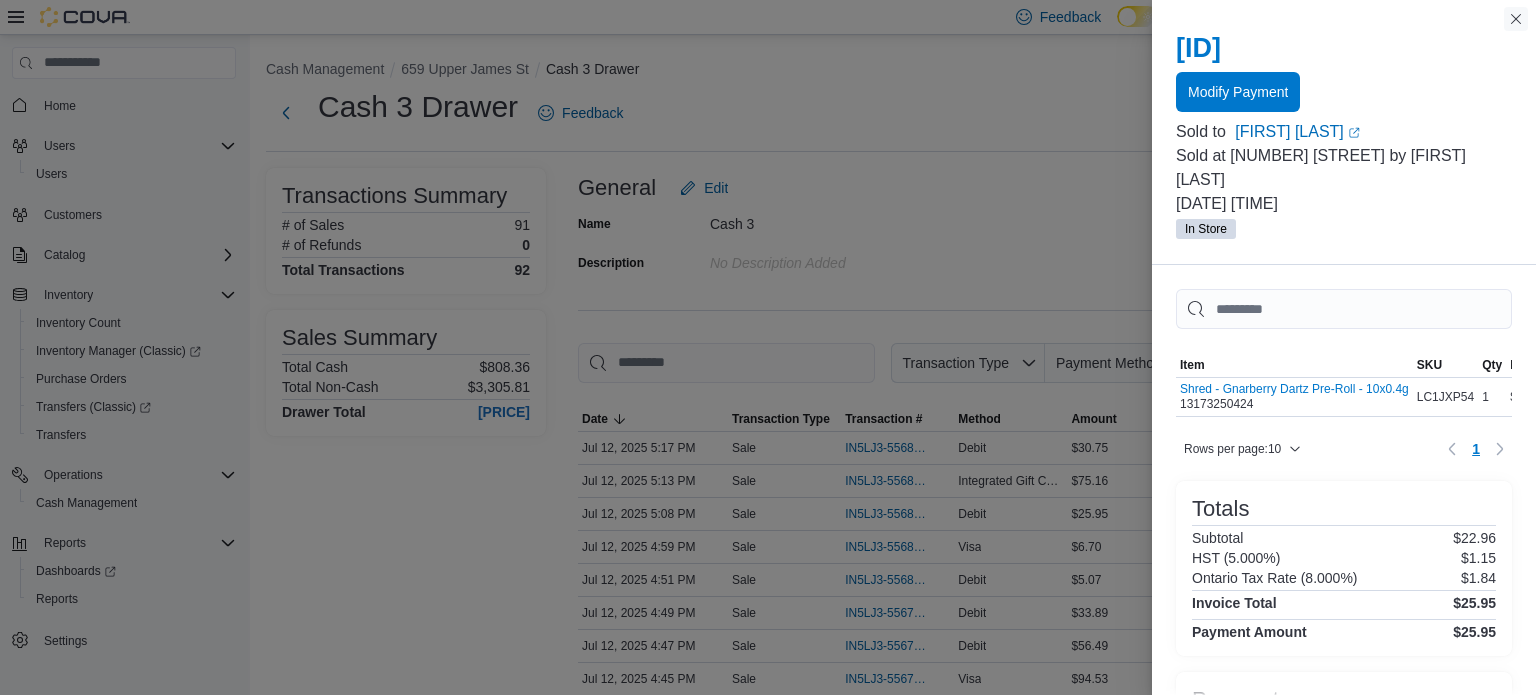 click at bounding box center (1516, 19) 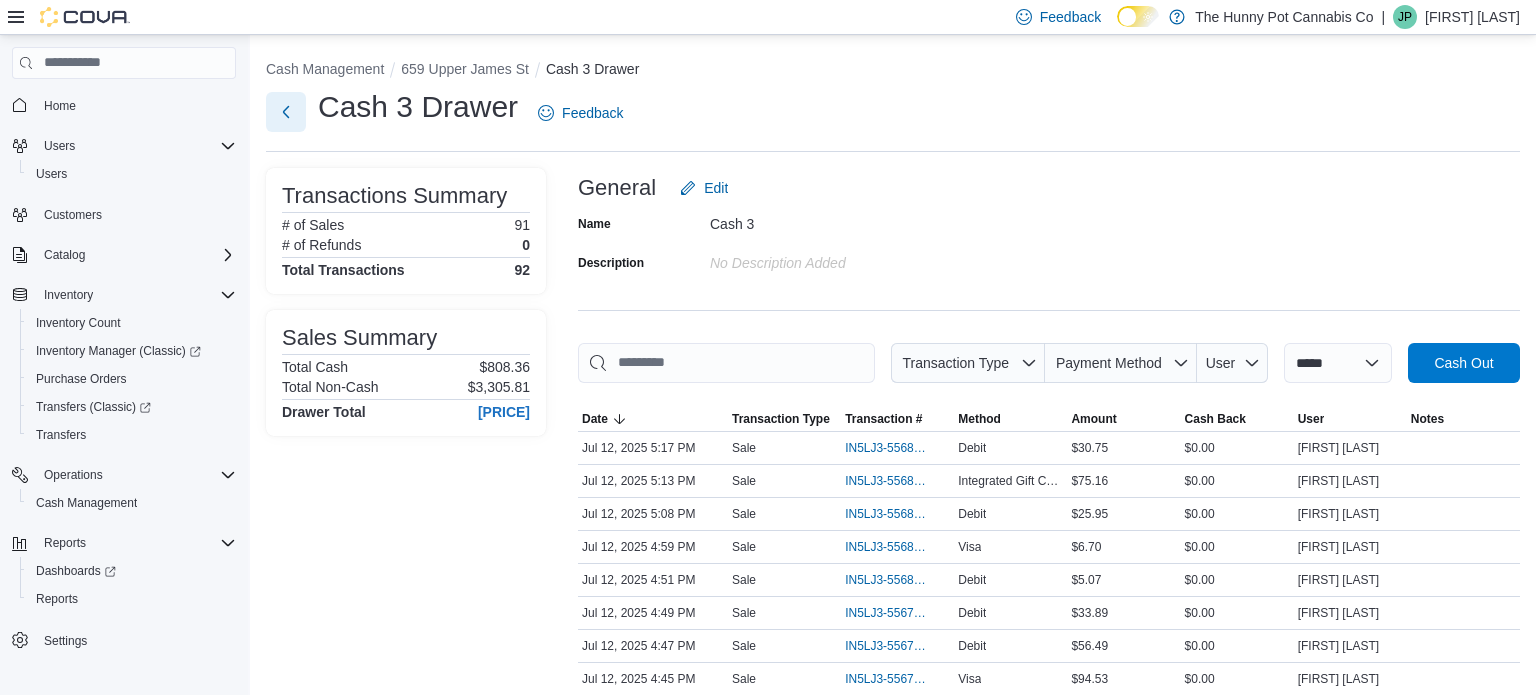 click at bounding box center (286, 112) 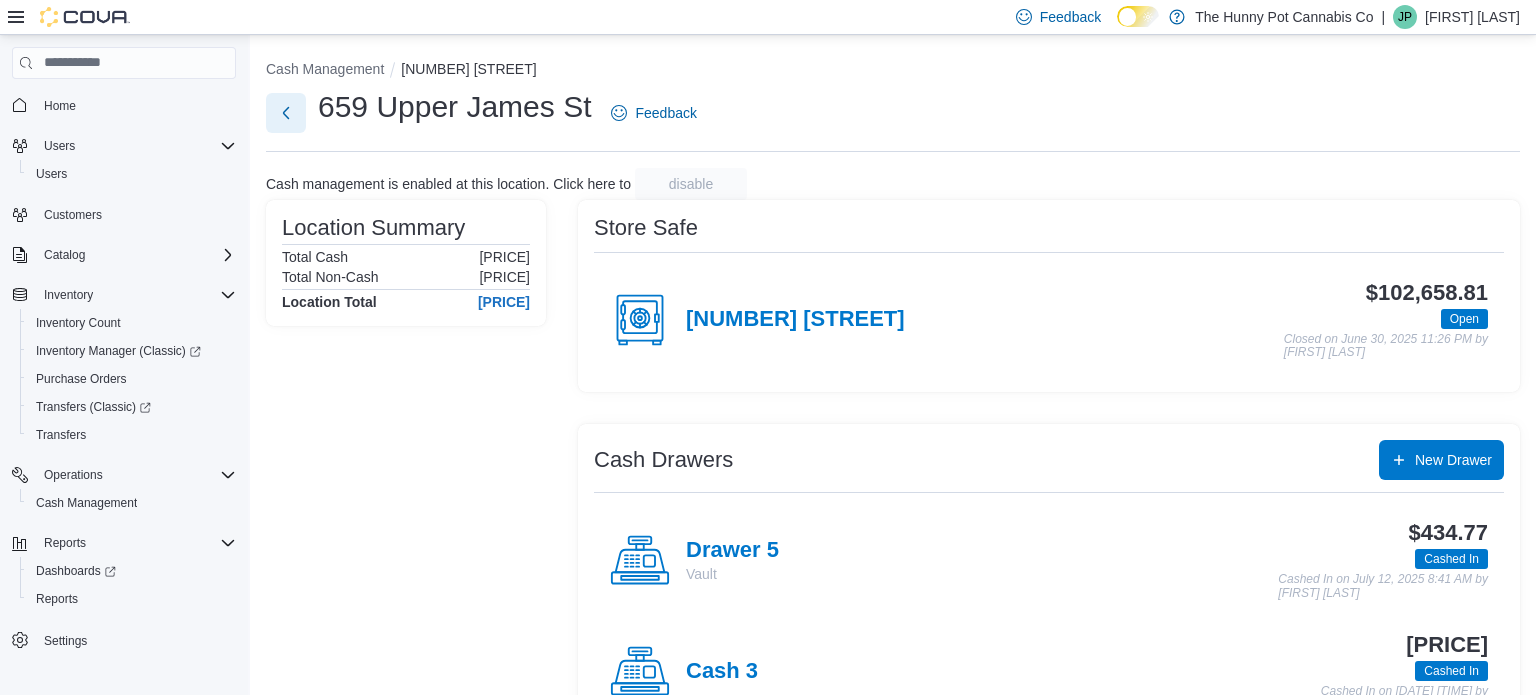 click at bounding box center (286, 113) 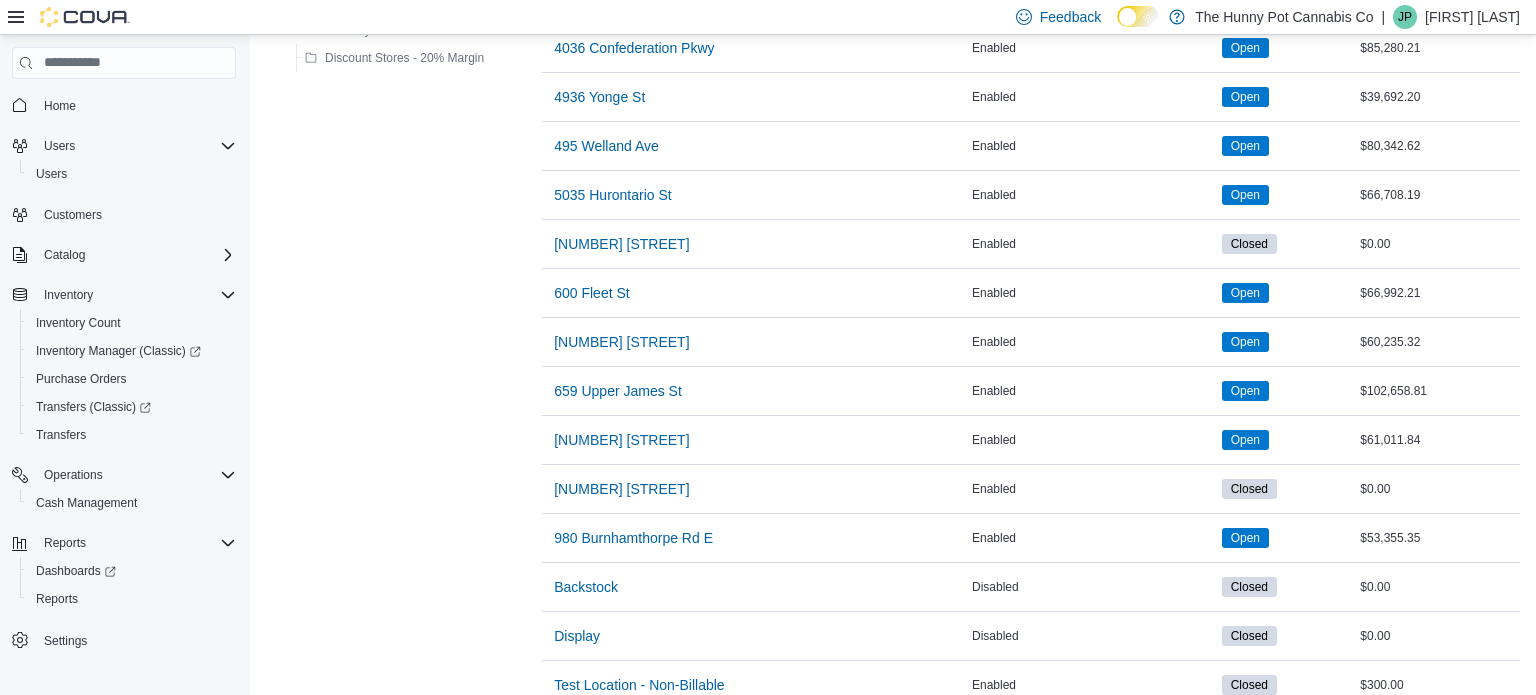 scroll, scrollTop: 1582, scrollLeft: 0, axis: vertical 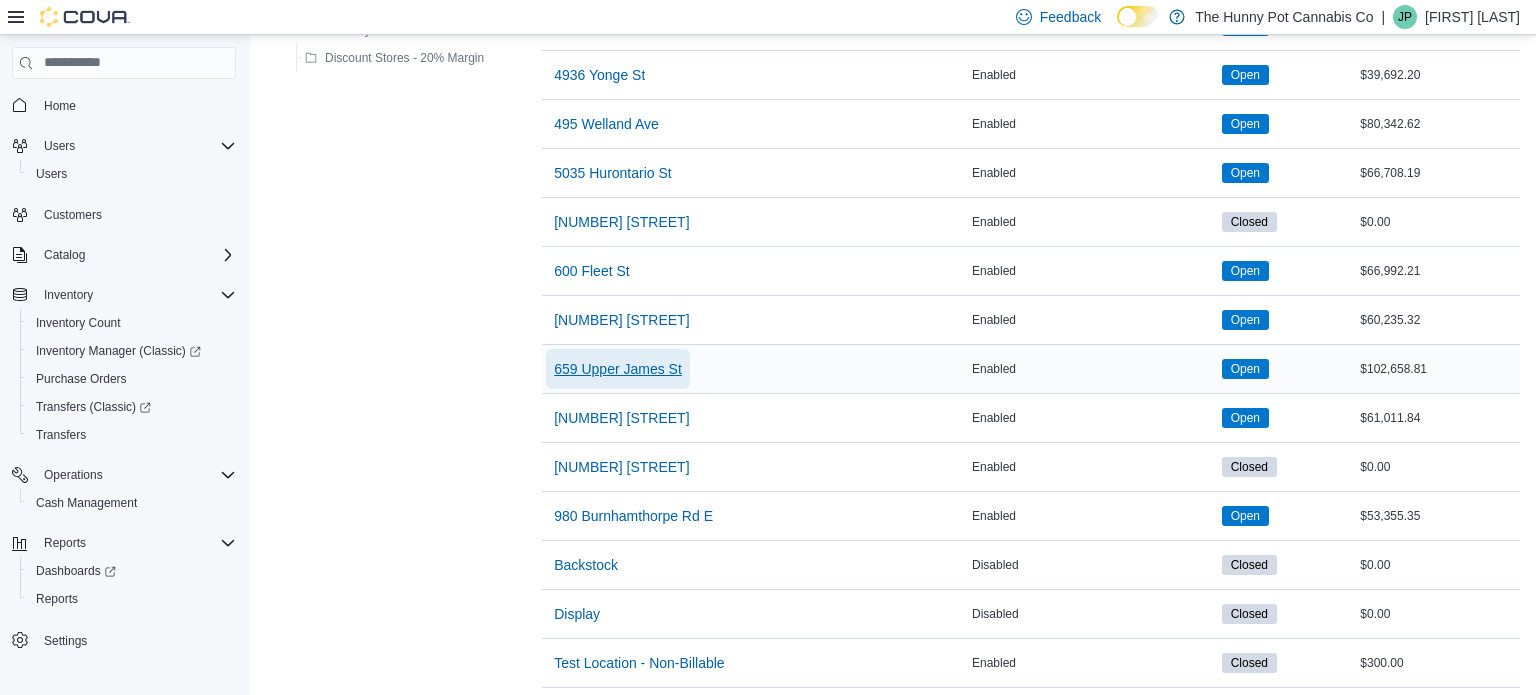 click on "659 Upper James St" at bounding box center (618, 369) 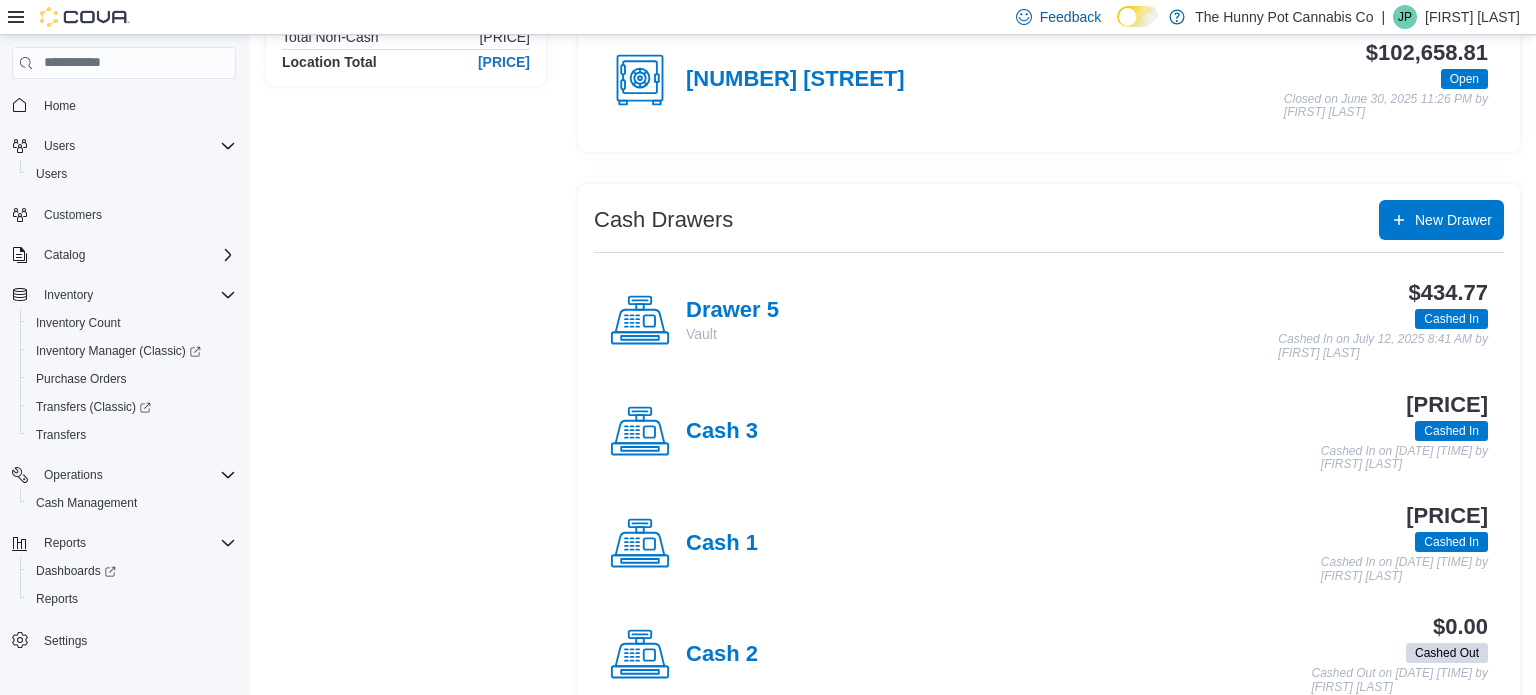 scroll, scrollTop: 281, scrollLeft: 0, axis: vertical 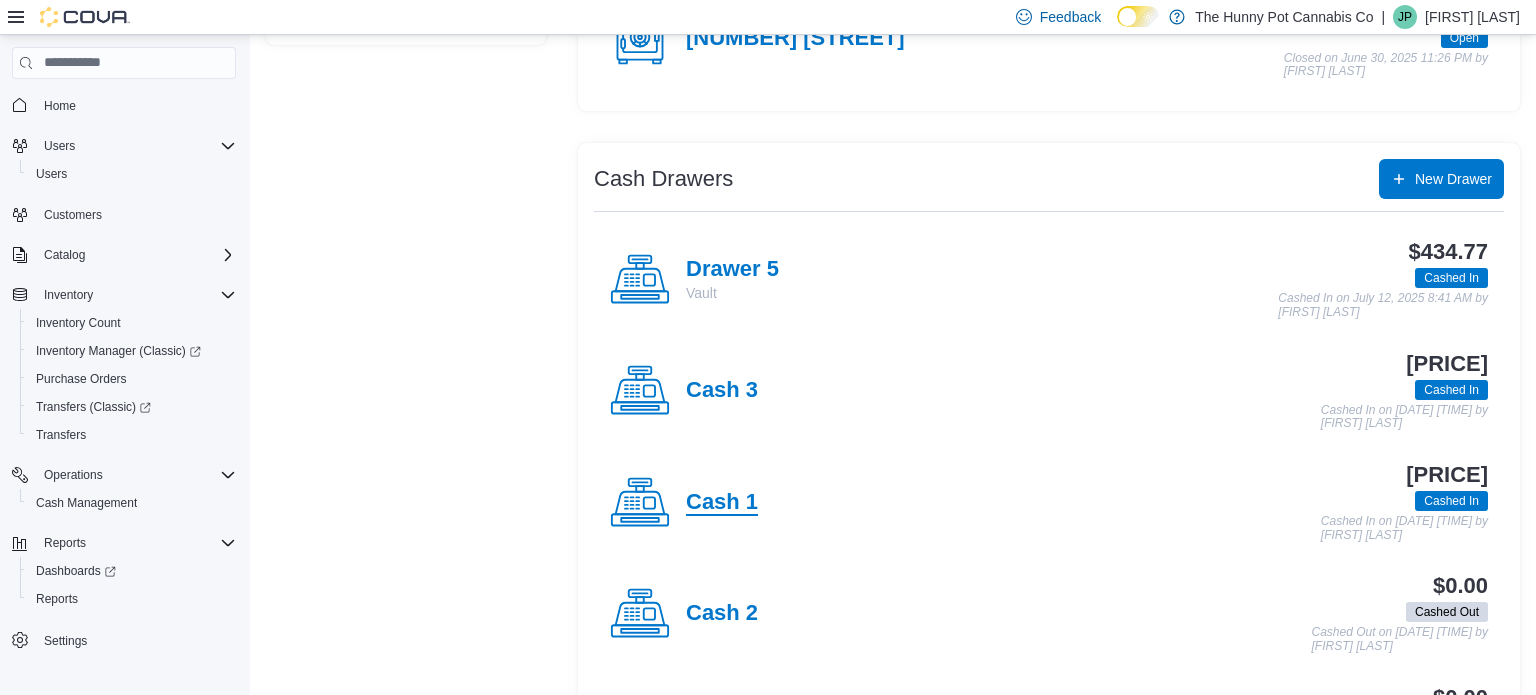 click on "Cash 1" at bounding box center (722, 503) 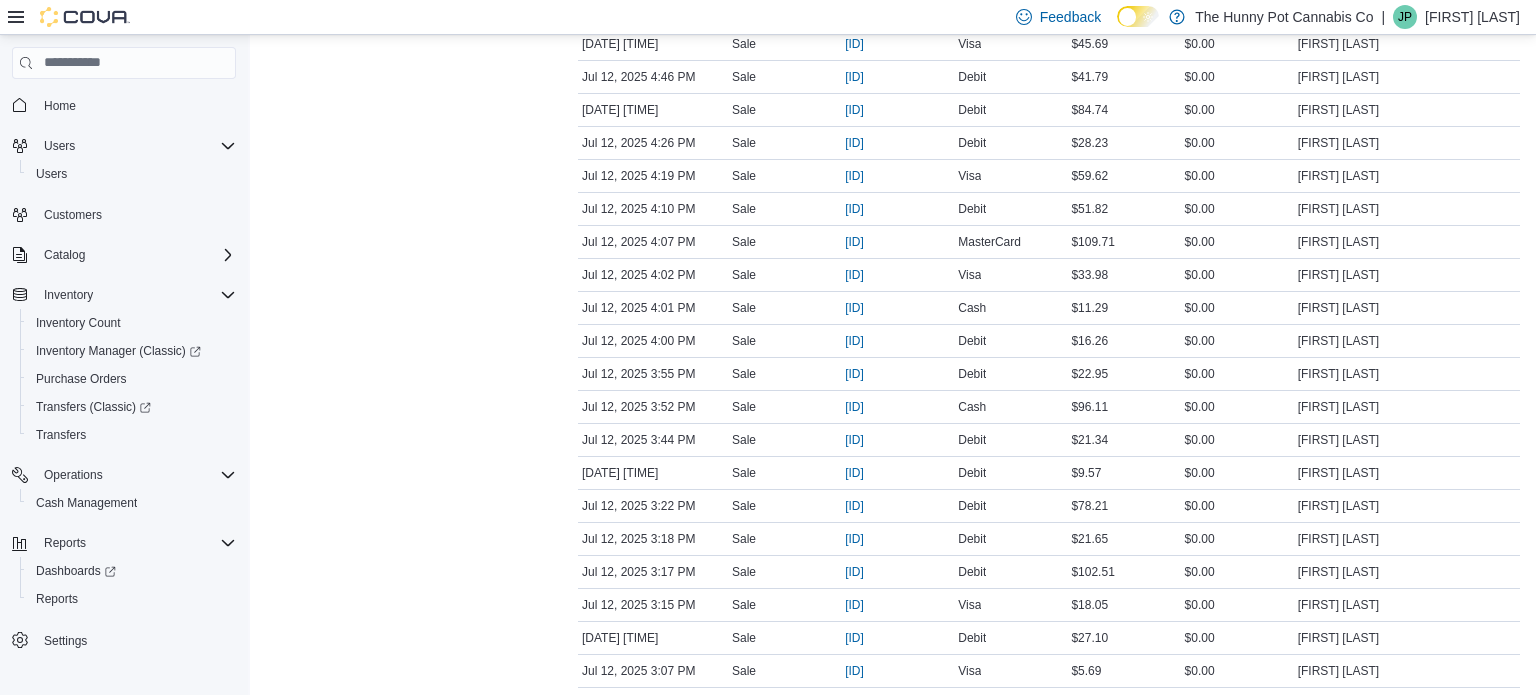 scroll, scrollTop: 486, scrollLeft: 0, axis: vertical 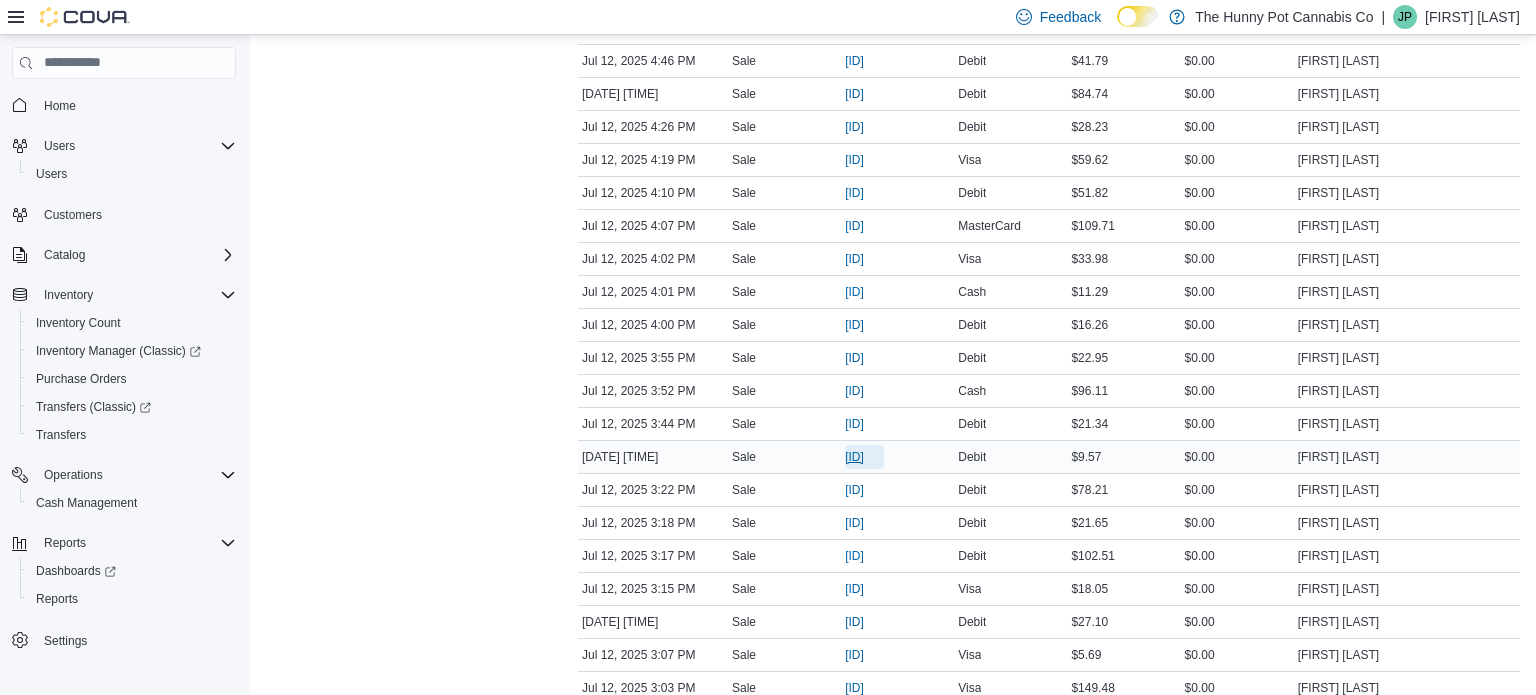 click on "[ID]" at bounding box center (854, 457) 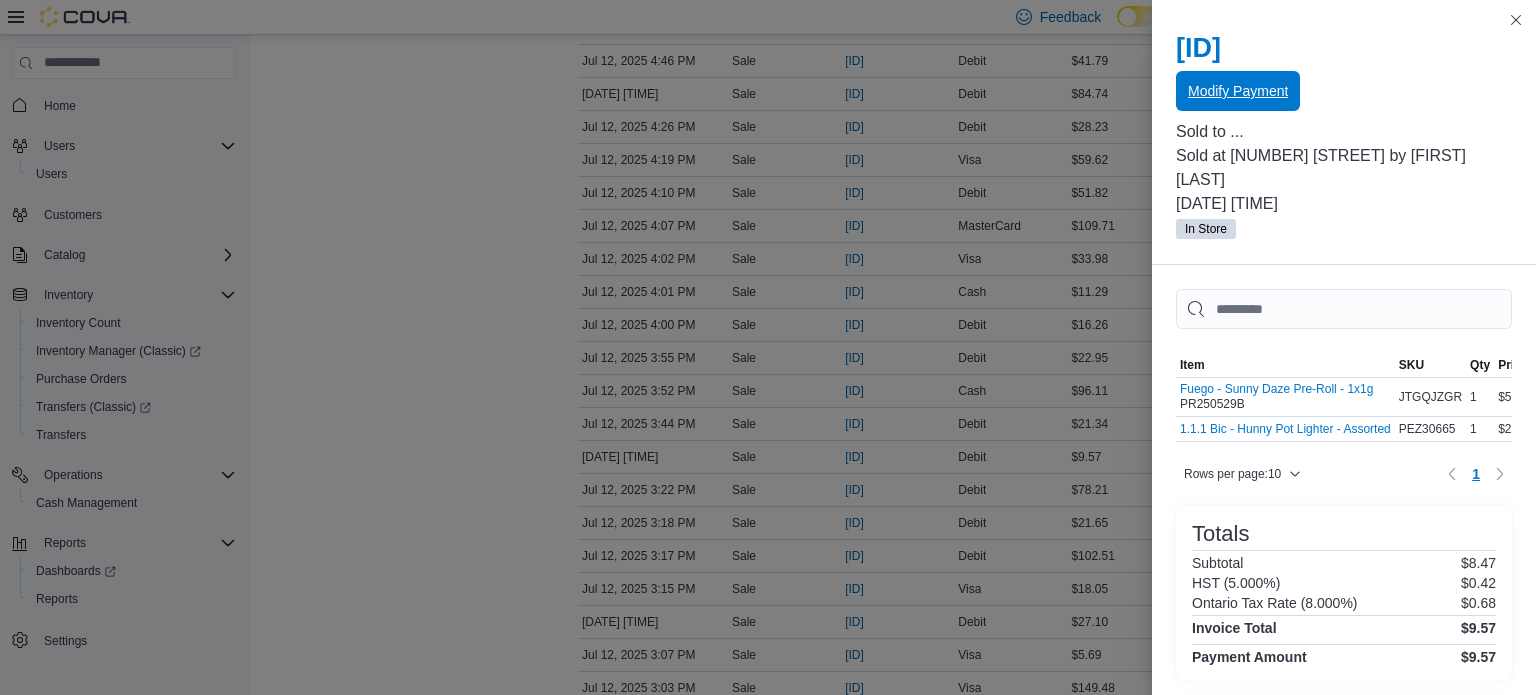 click on "Modify Payment" at bounding box center [1238, 91] 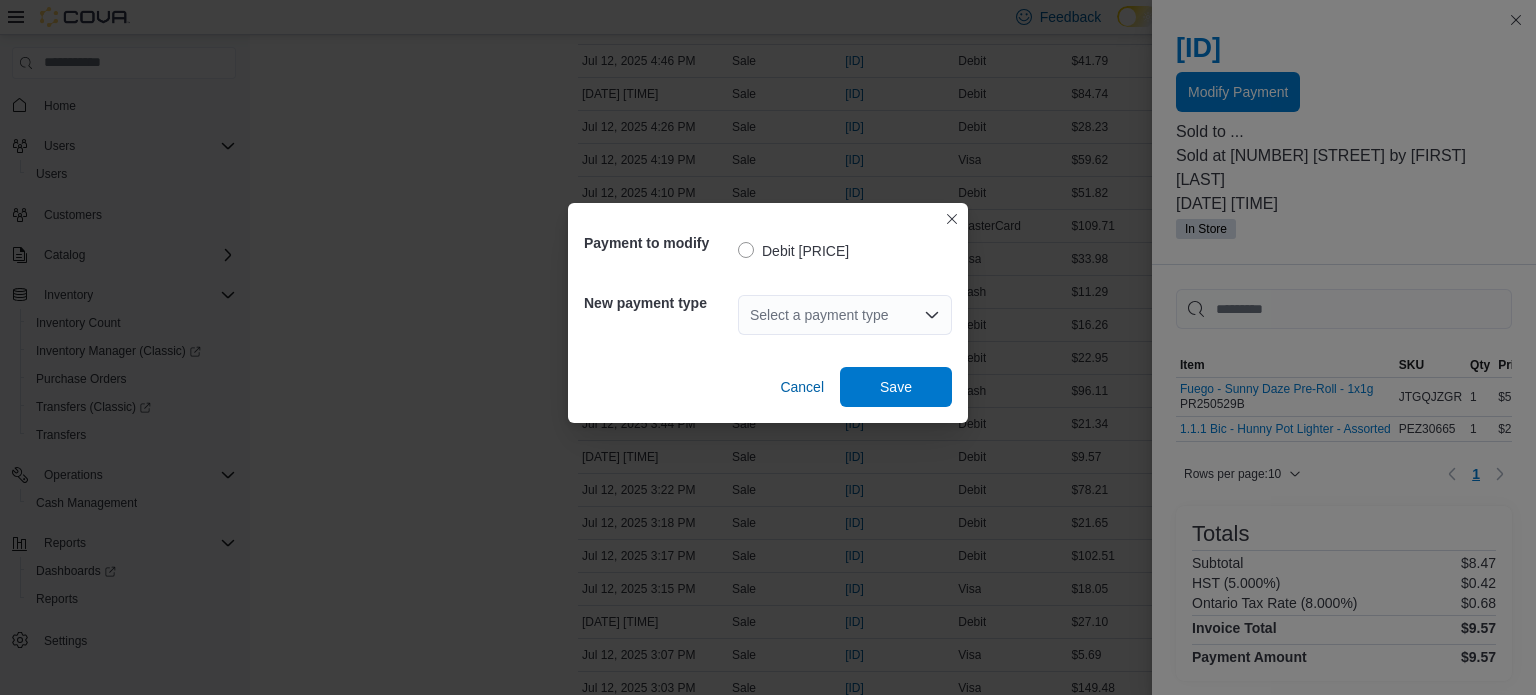 click on "Select a payment type" at bounding box center (845, 315) 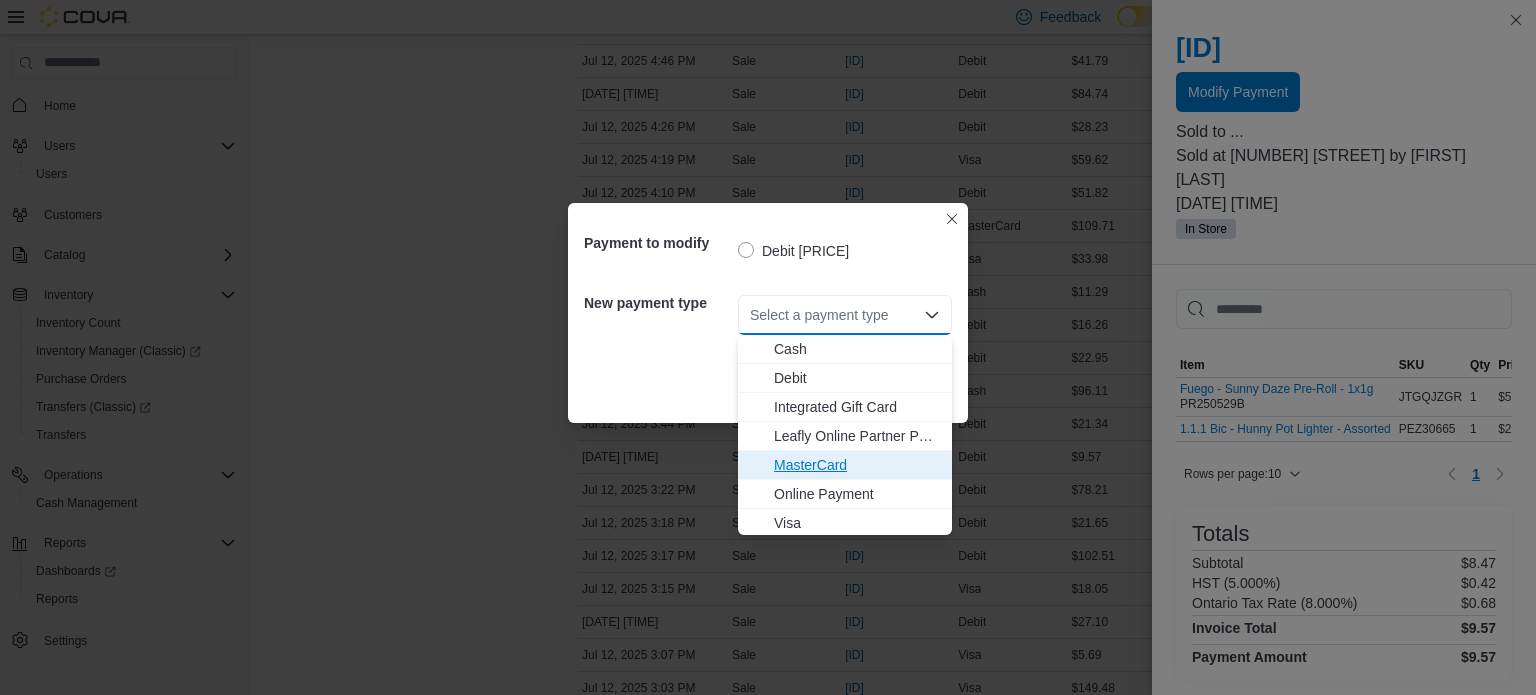 click on "MasterCard" at bounding box center (857, 465) 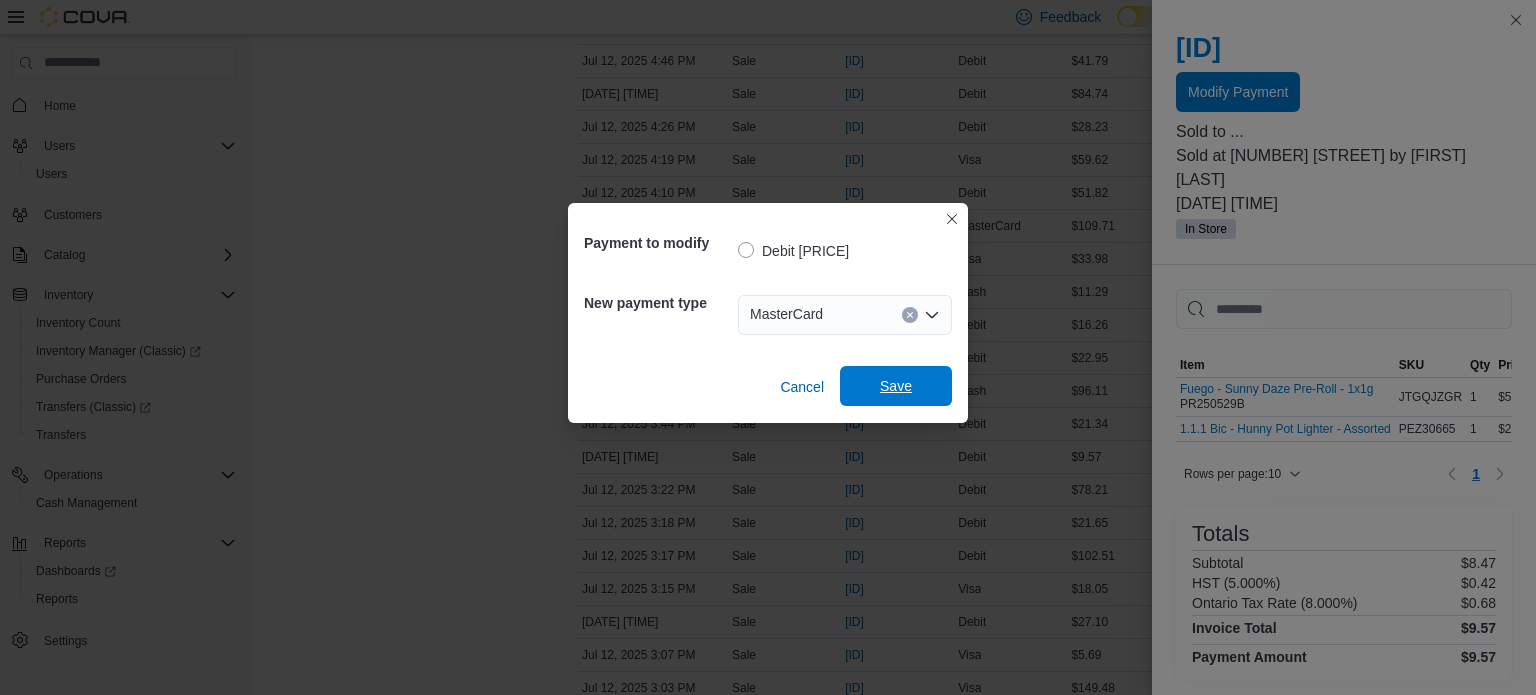 click on "Save" at bounding box center (896, 386) 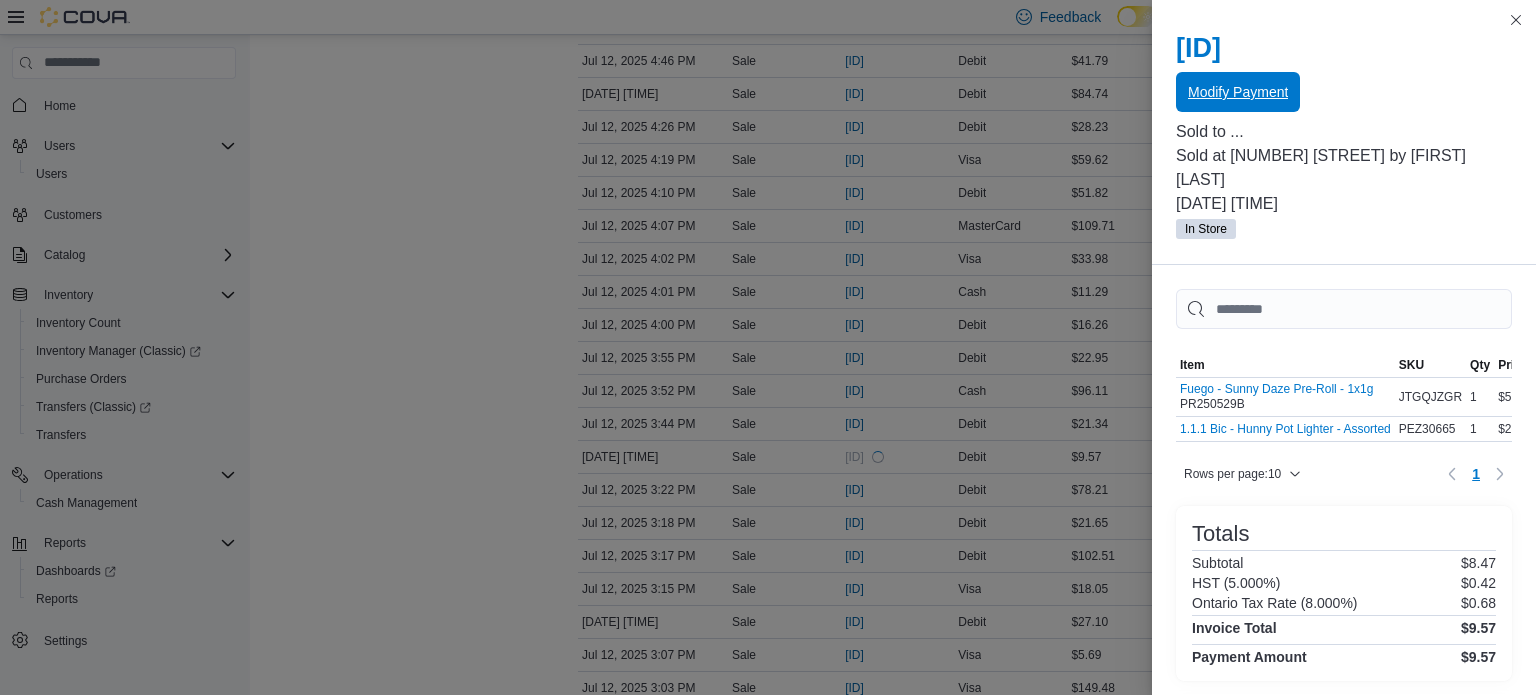 scroll, scrollTop: 0, scrollLeft: 0, axis: both 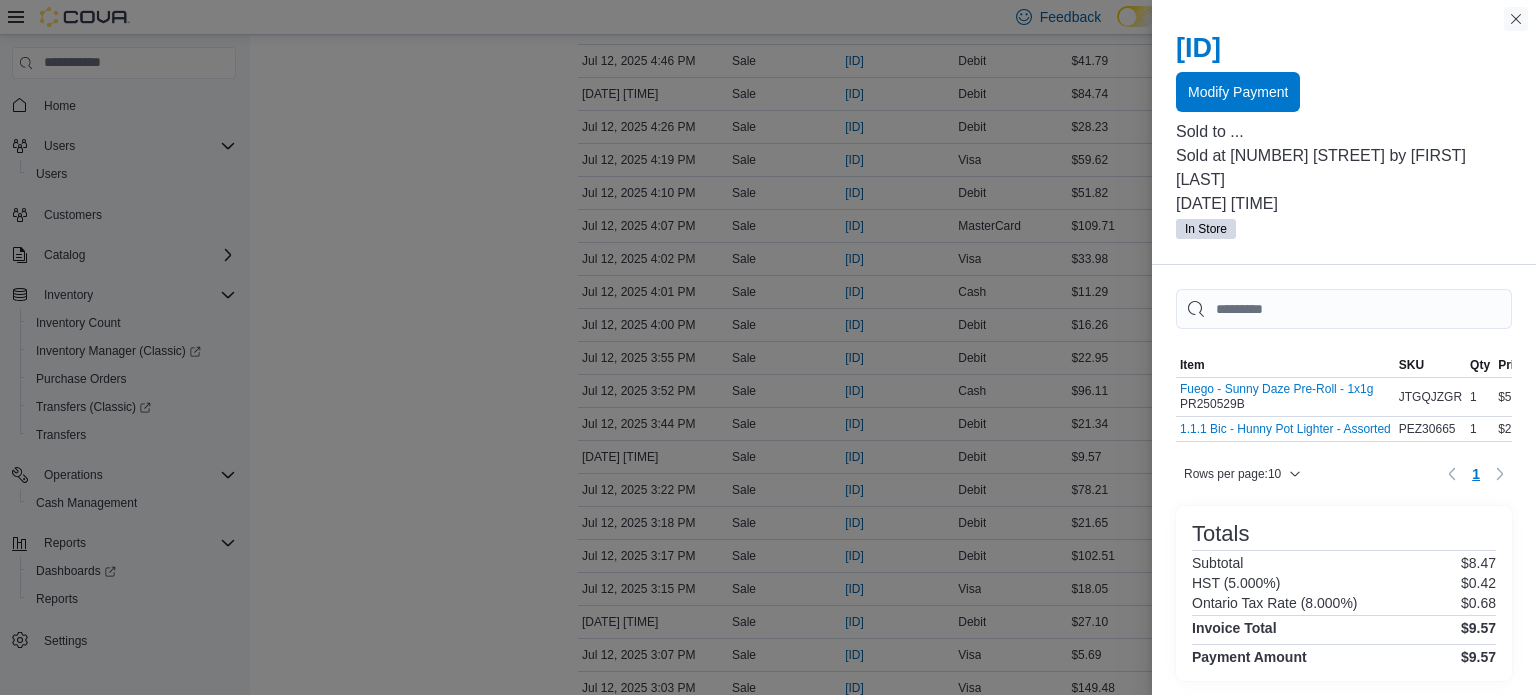 click at bounding box center [1516, 19] 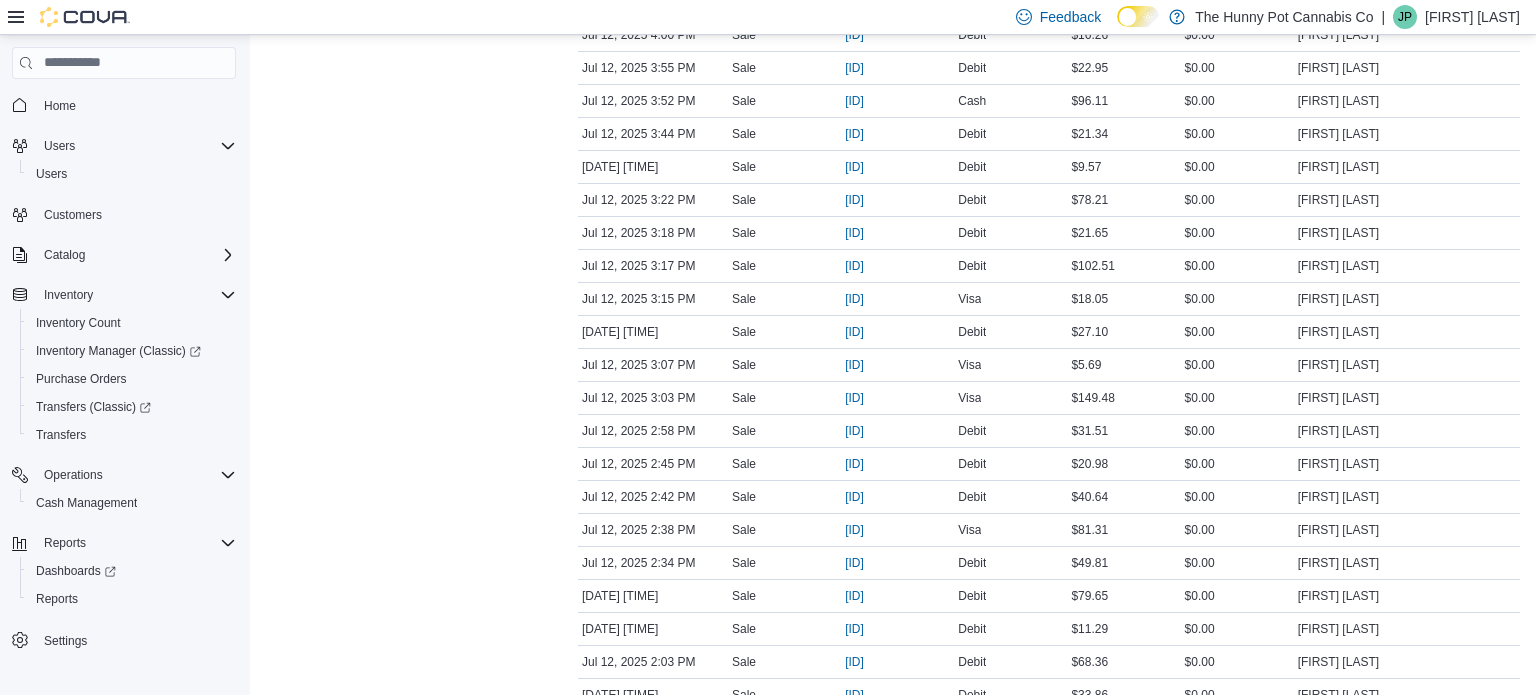 scroll, scrollTop: 777, scrollLeft: 0, axis: vertical 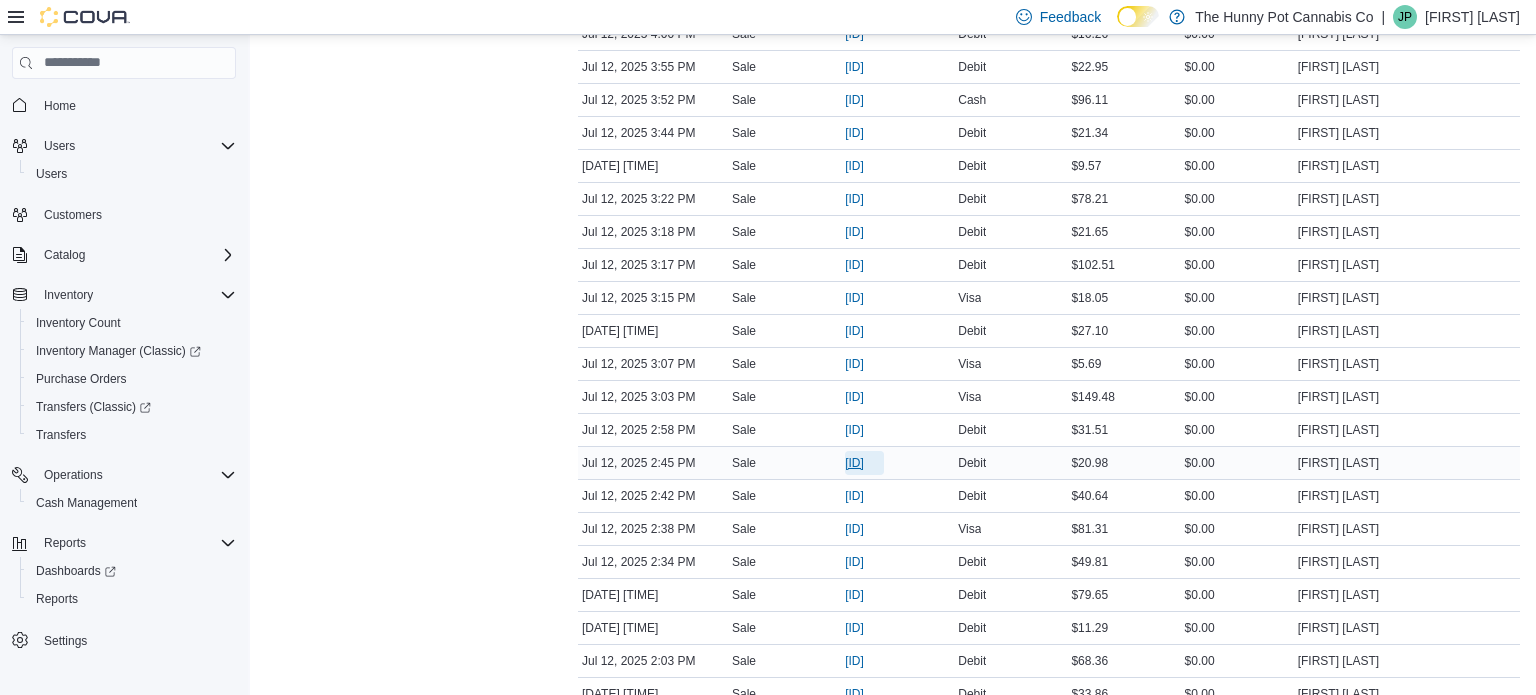 click on "[ID]" at bounding box center [854, 463] 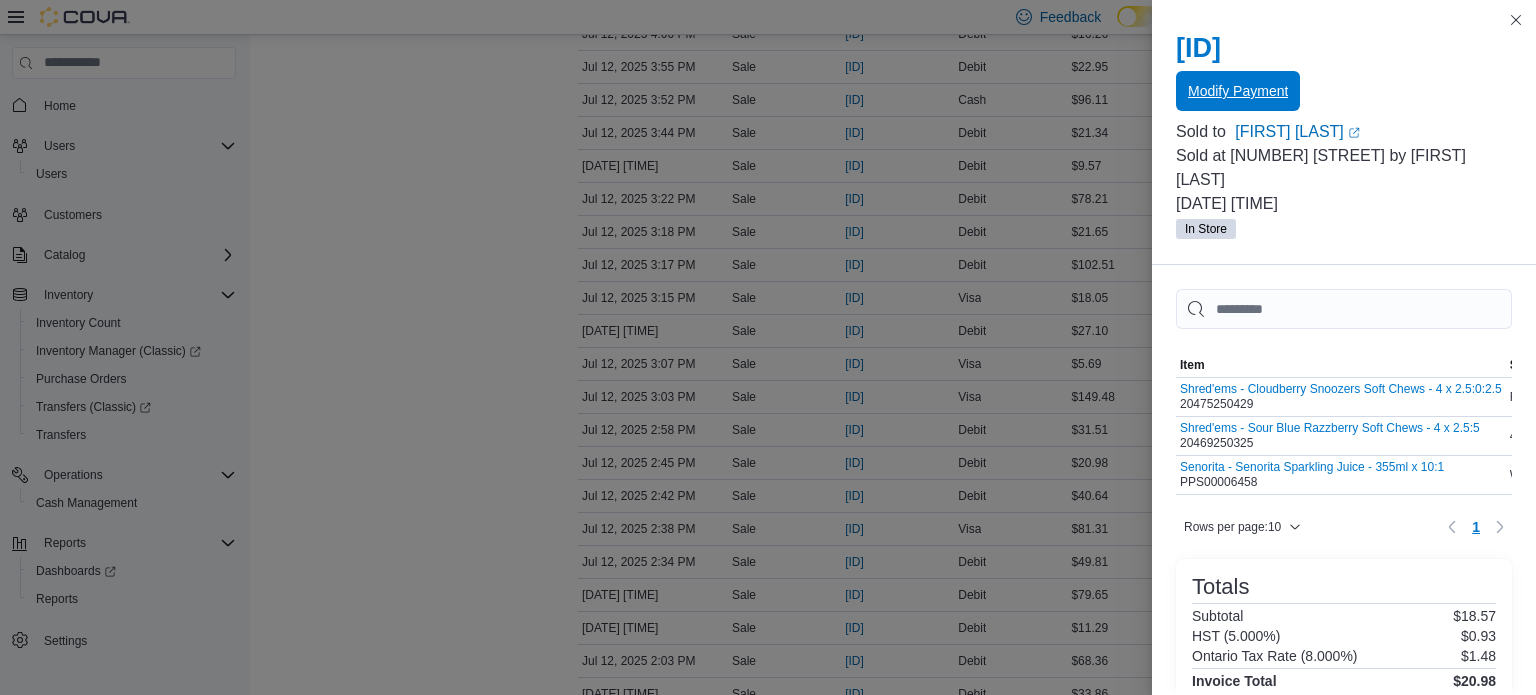 click on "Modify Payment" at bounding box center [1238, 91] 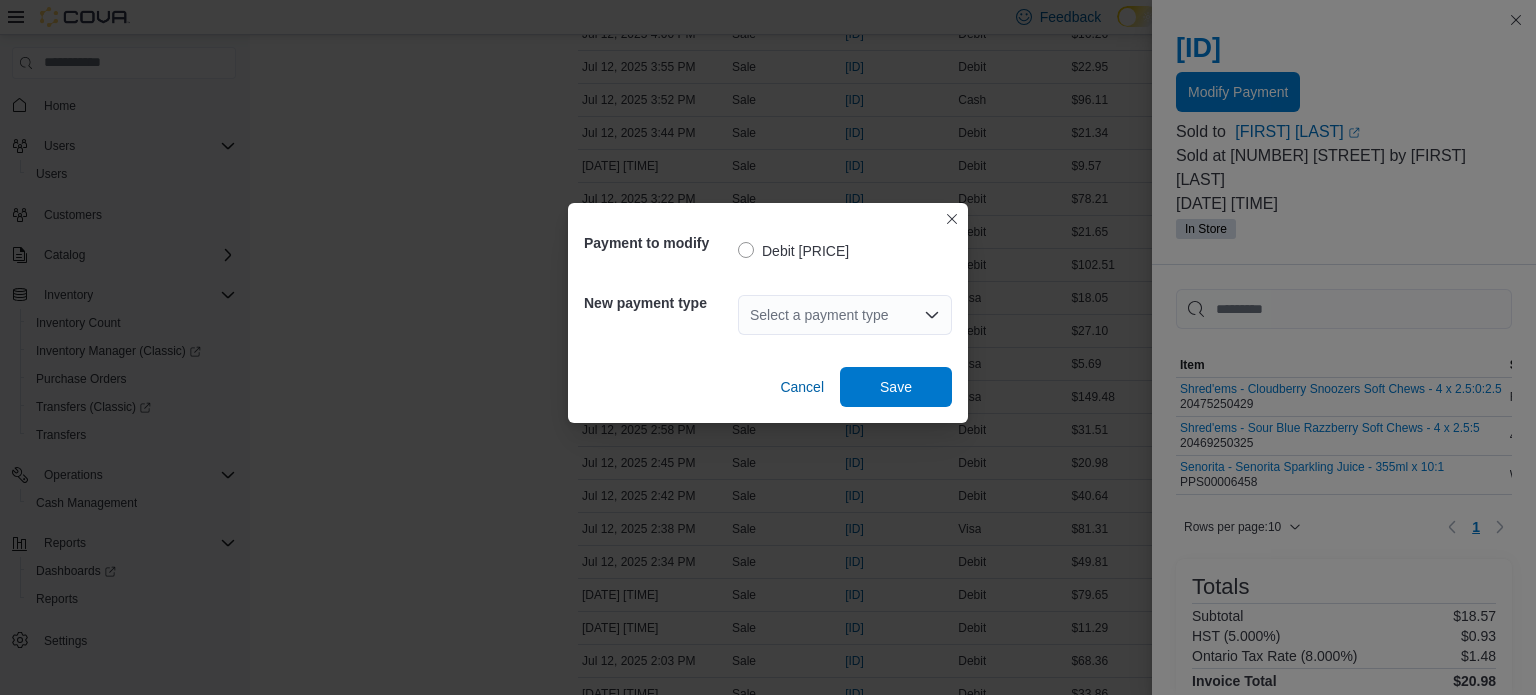 click on "Select a payment type" at bounding box center [845, 315] 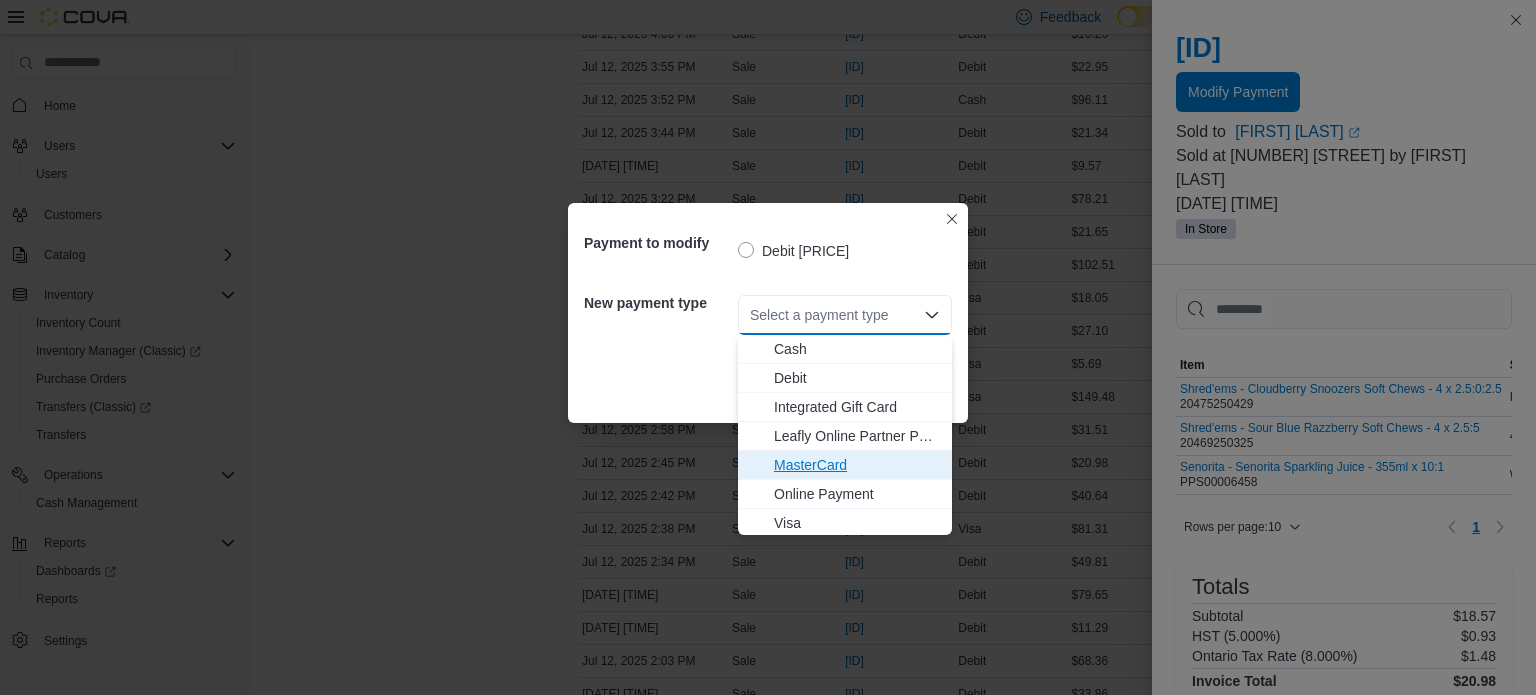 click on "MasterCard" at bounding box center [857, 465] 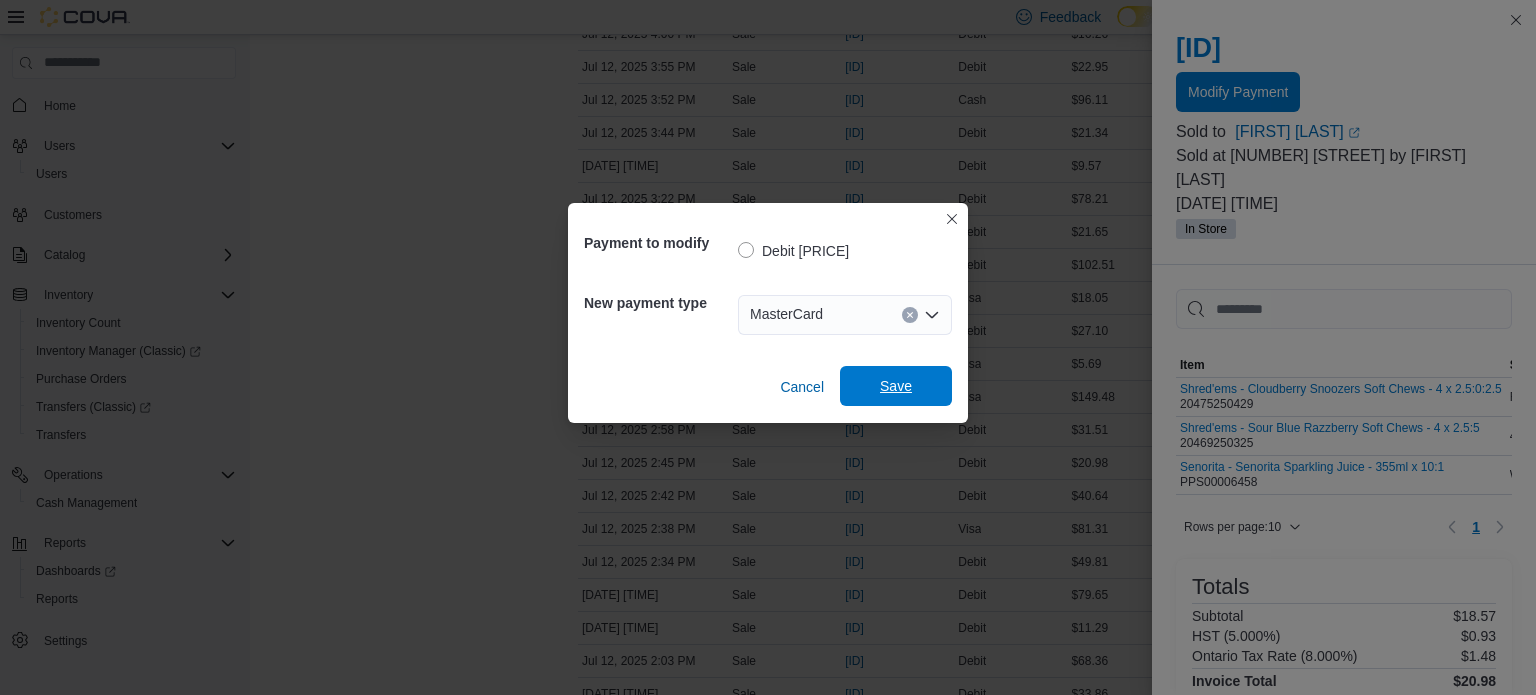 click on "Save" at bounding box center (896, 386) 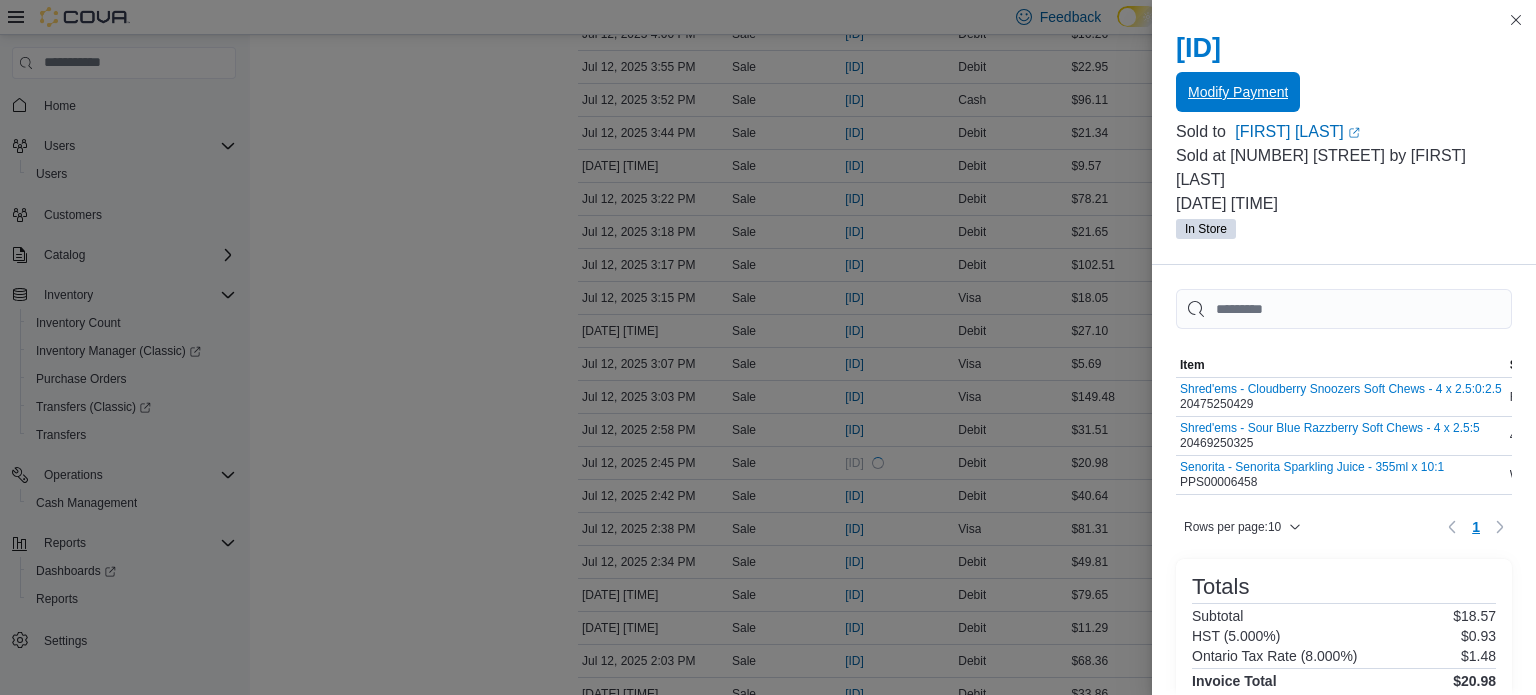 scroll, scrollTop: 0, scrollLeft: 0, axis: both 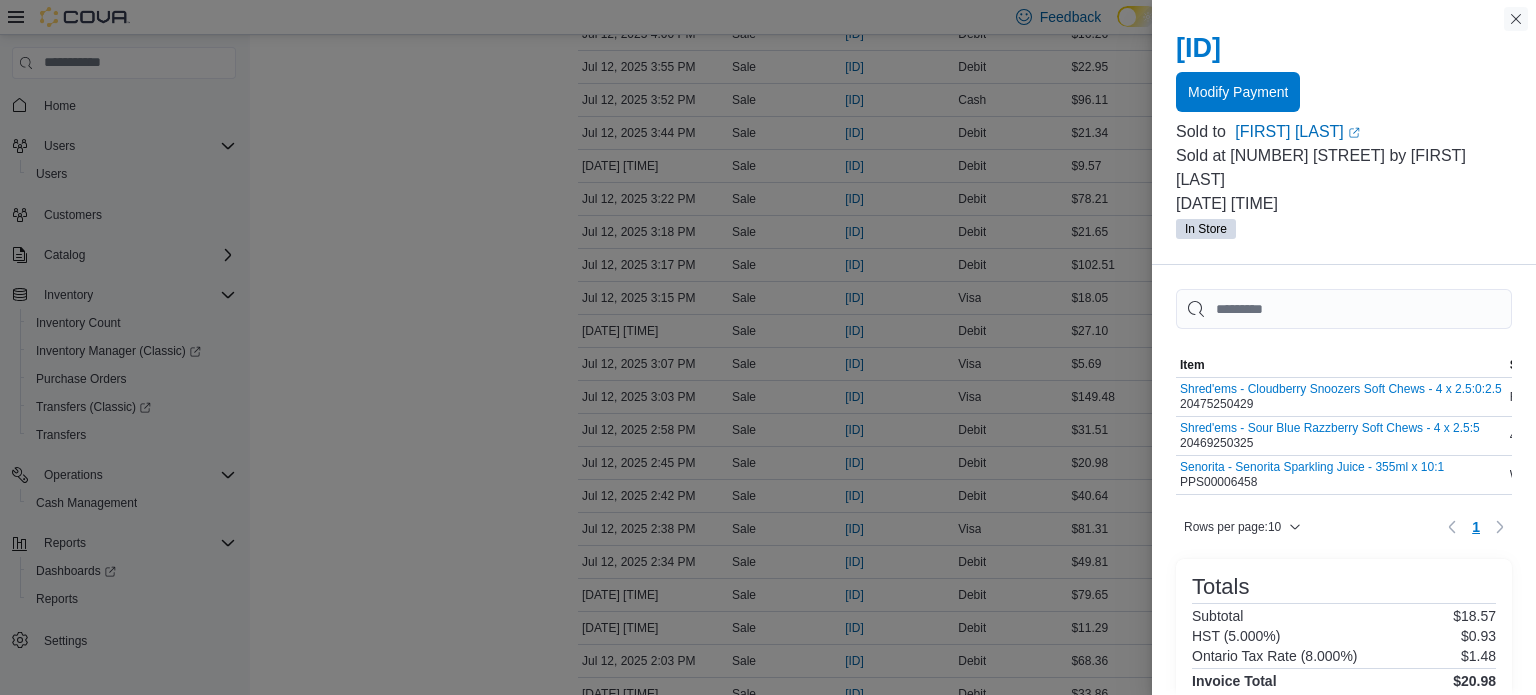 click at bounding box center (1516, 19) 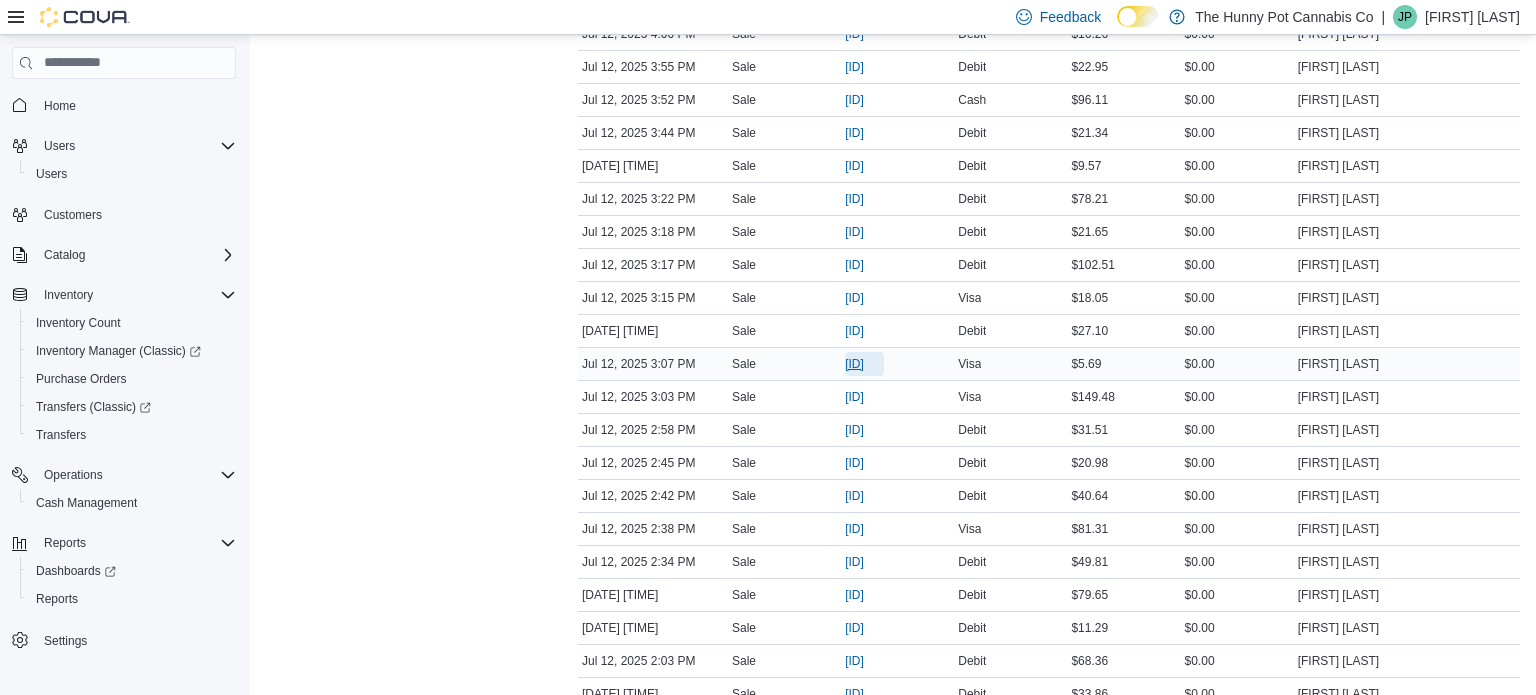 click on "[ID]" at bounding box center [854, 364] 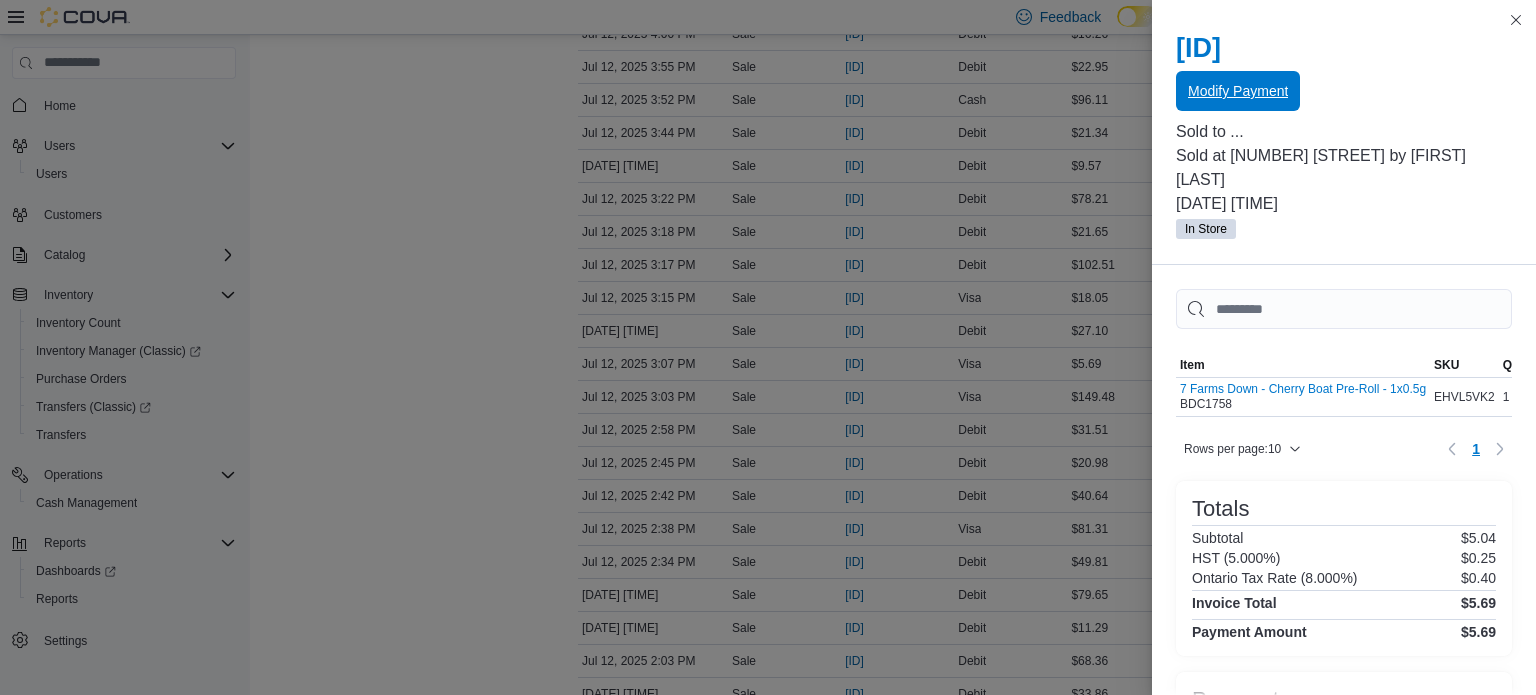 click on "Modify Payment" at bounding box center [1238, 91] 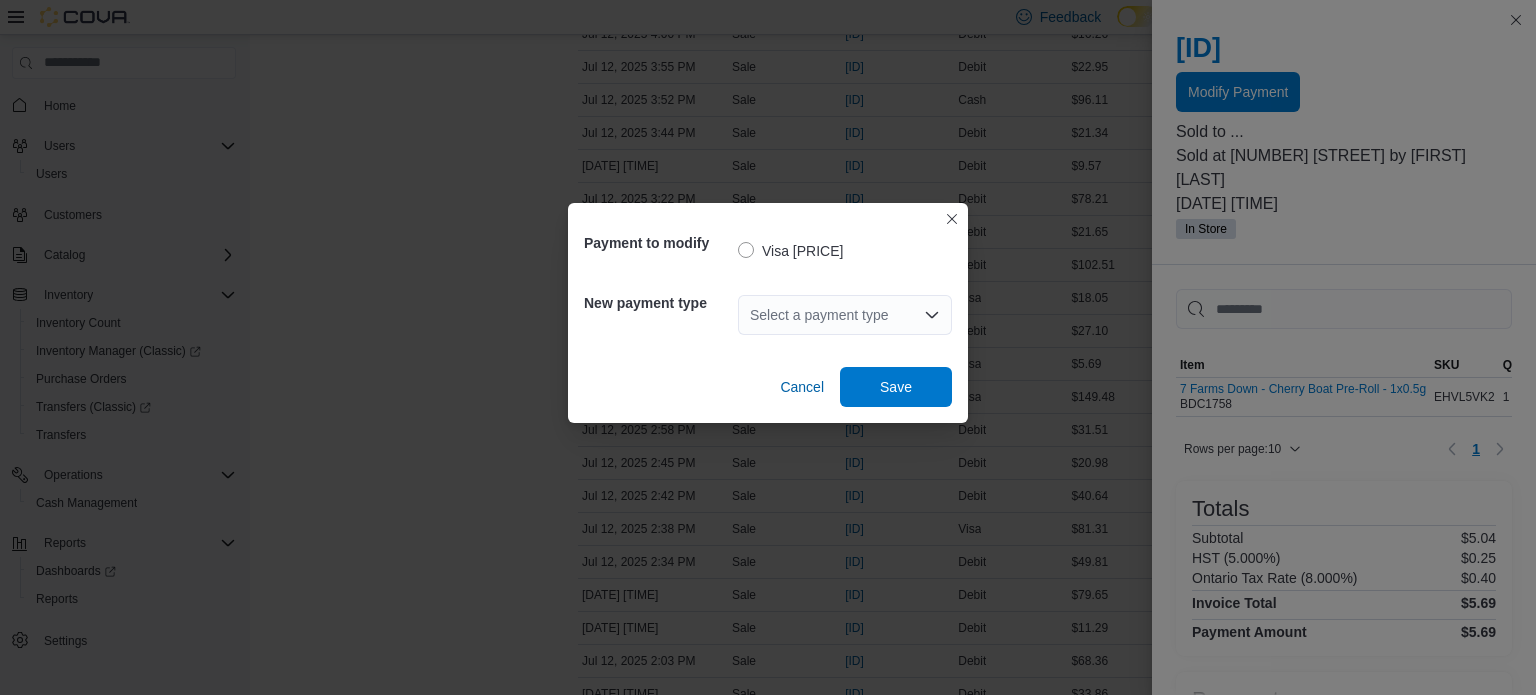 click on "Select a payment type" at bounding box center (845, 315) 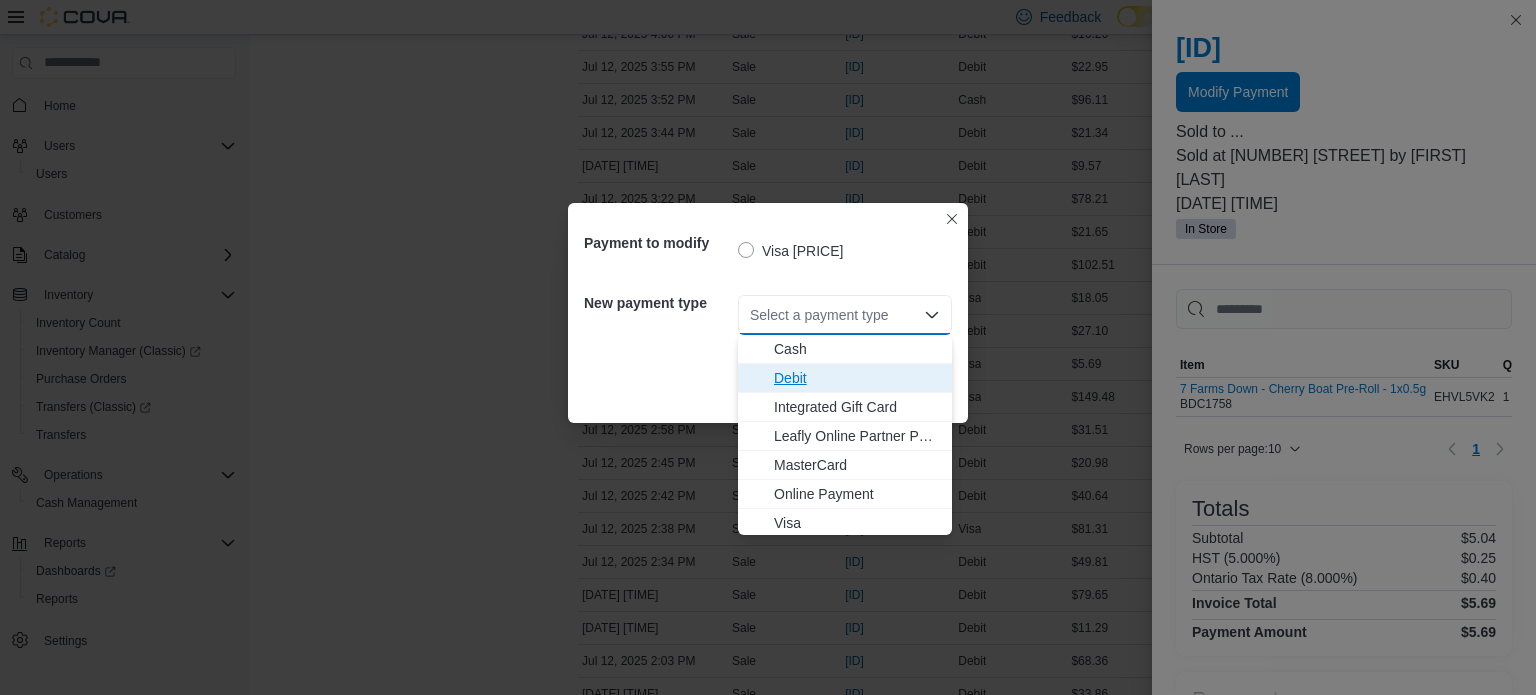 click on "Debit" at bounding box center (857, 378) 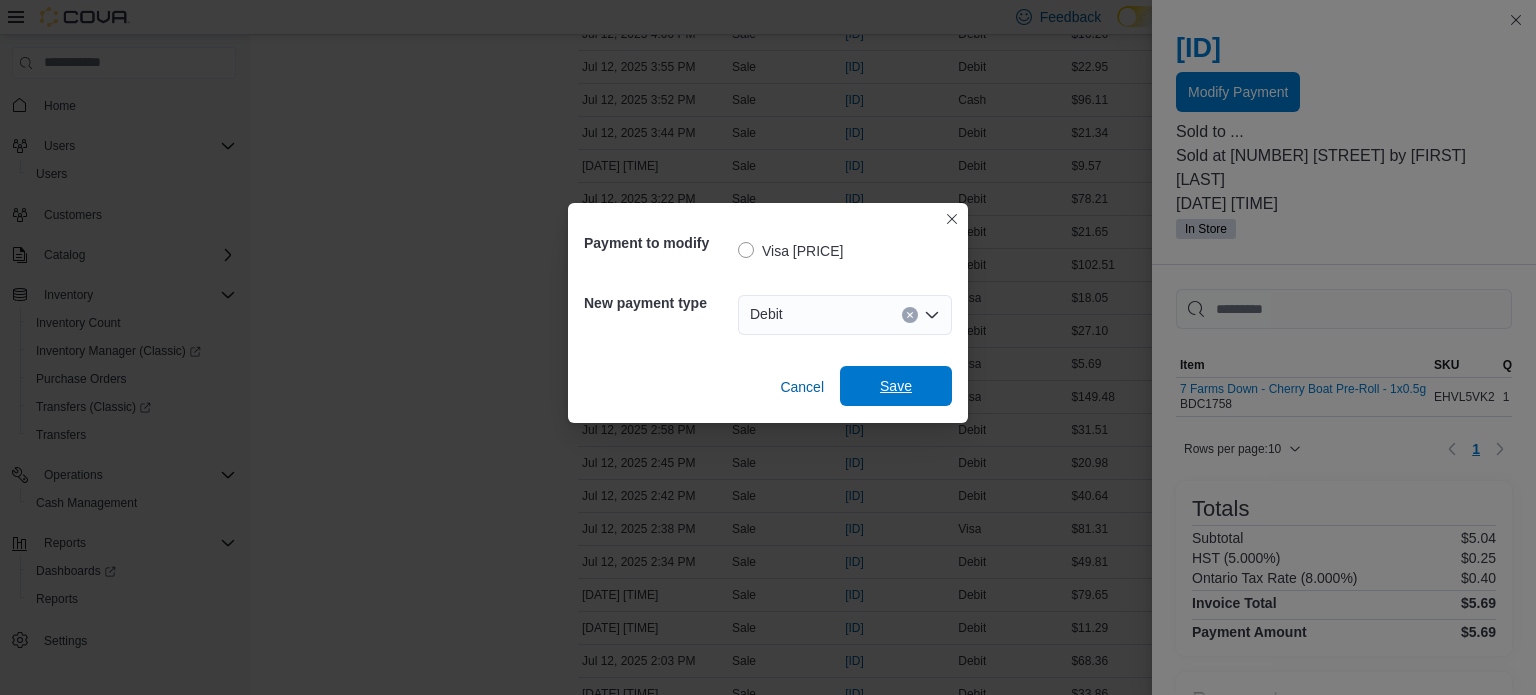 click on "Save" at bounding box center (896, 386) 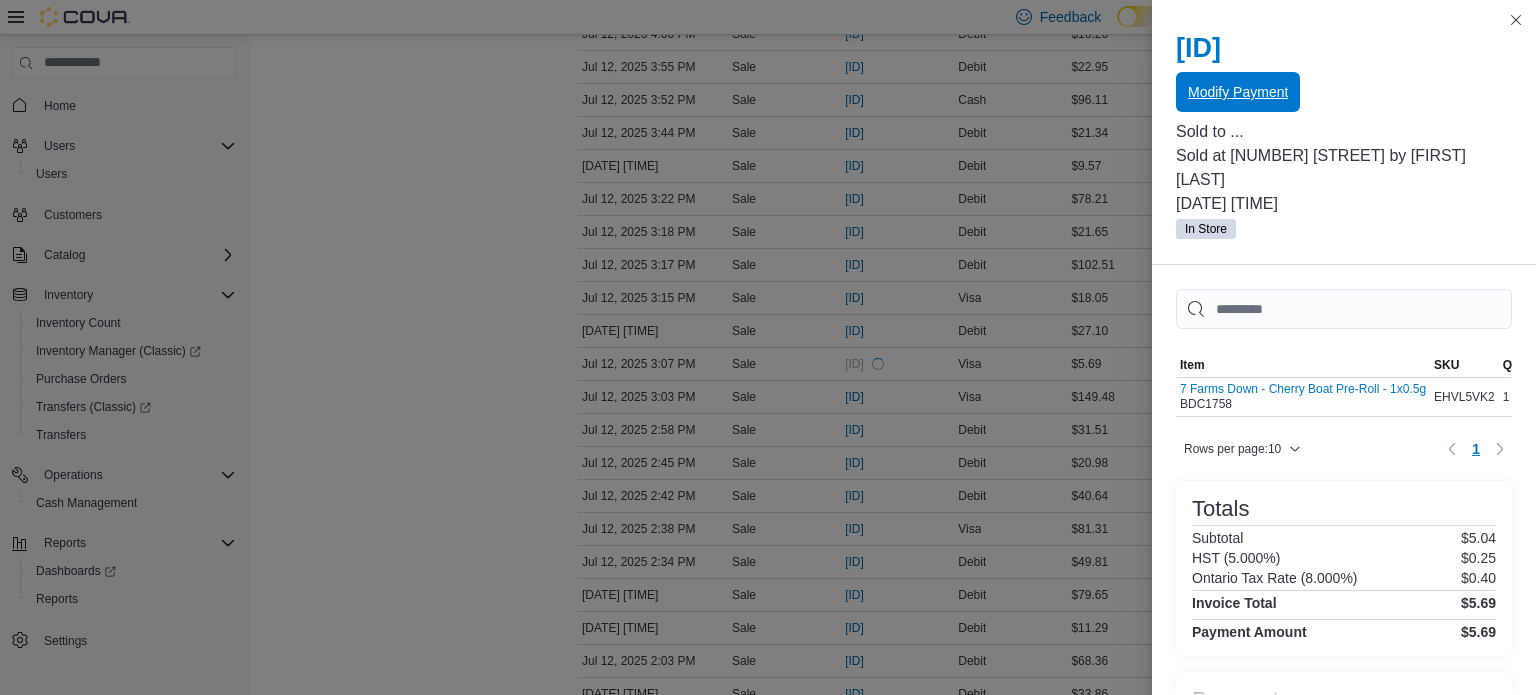 scroll, scrollTop: 0, scrollLeft: 0, axis: both 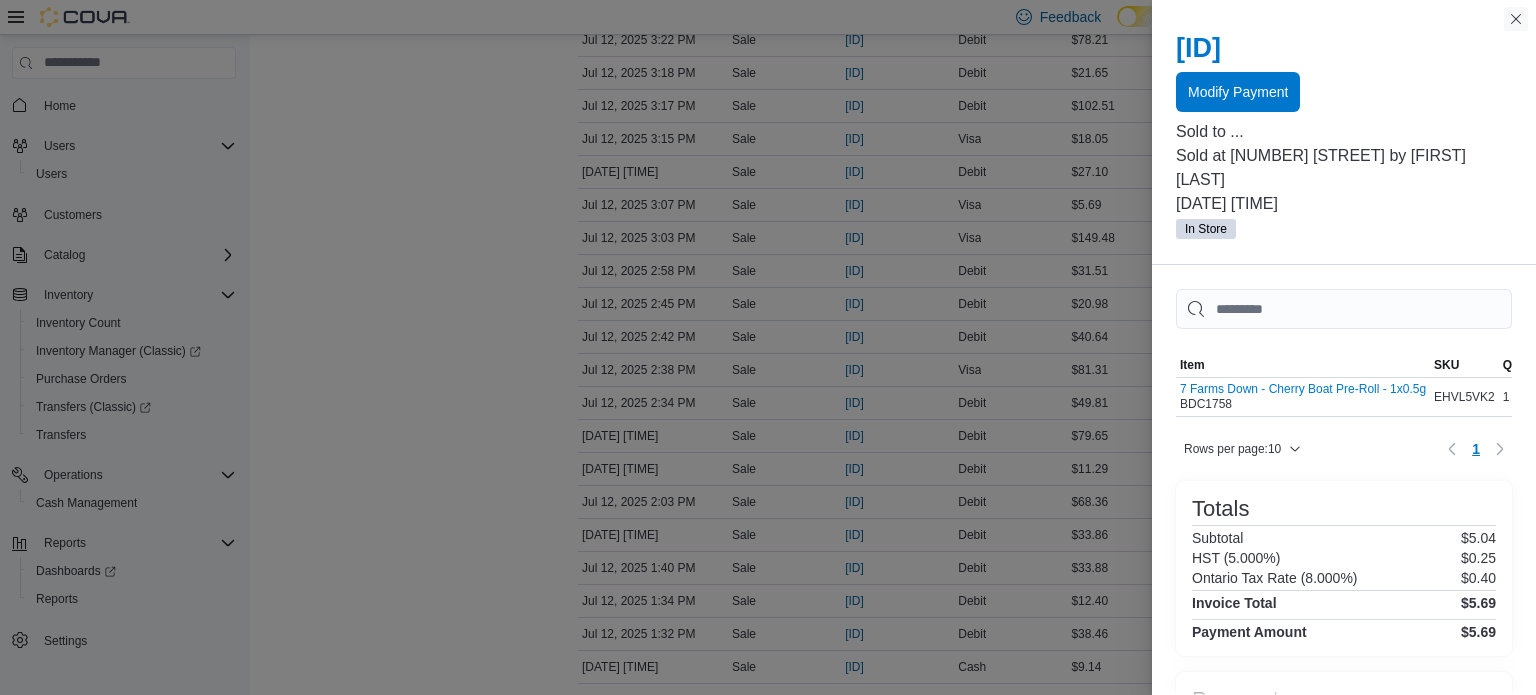 click at bounding box center [1516, 19] 